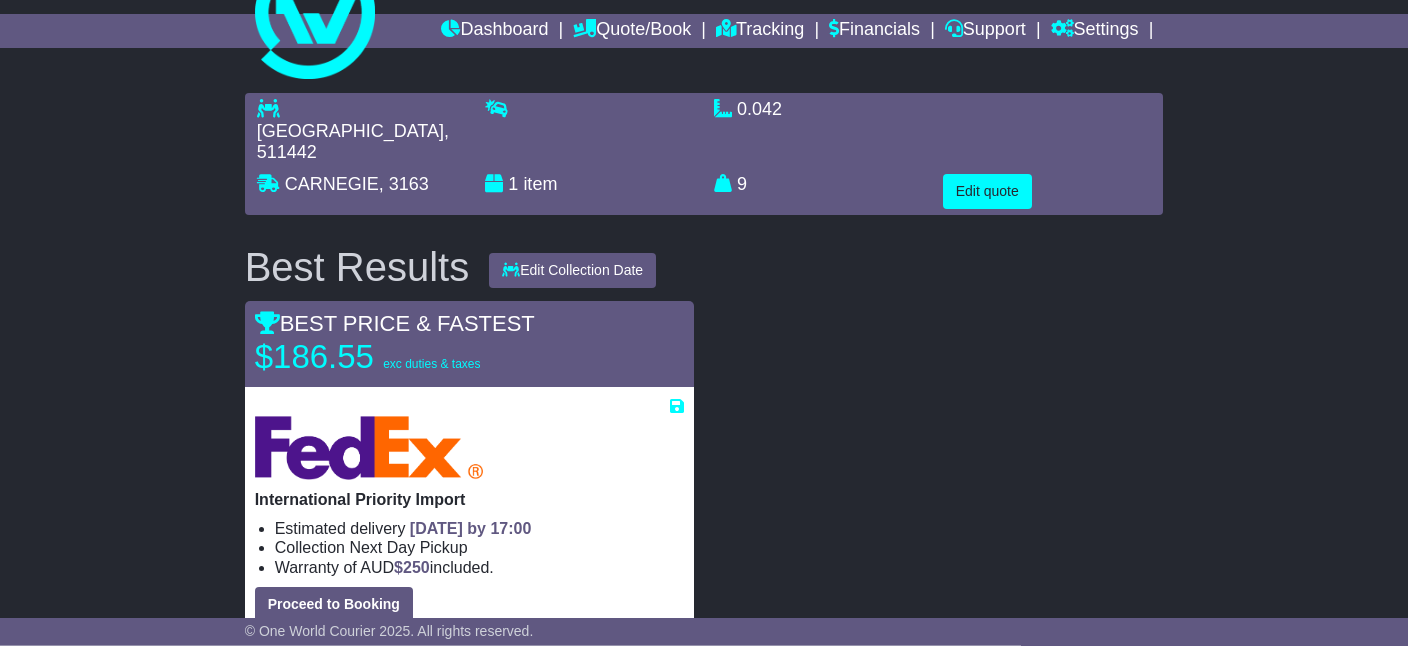 scroll, scrollTop: 0, scrollLeft: 0, axis: both 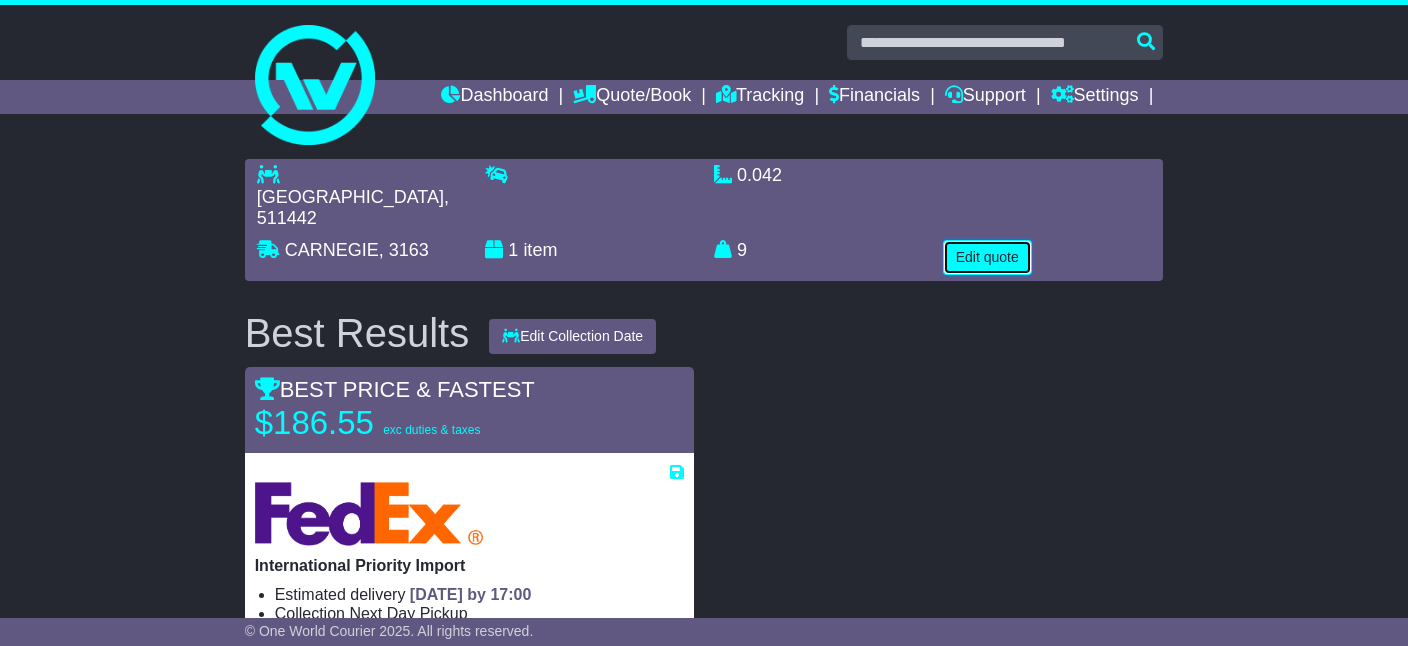 click on "Edit quote" at bounding box center (987, 257) 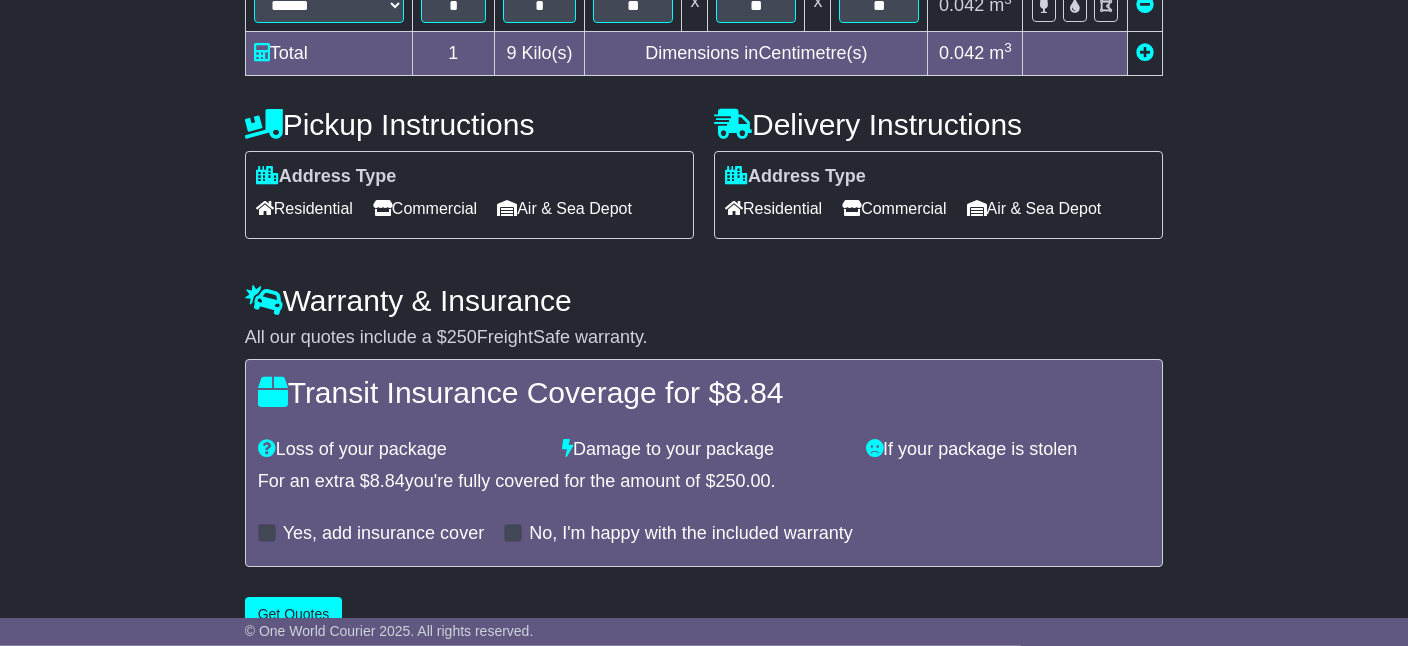 scroll, scrollTop: 707, scrollLeft: 0, axis: vertical 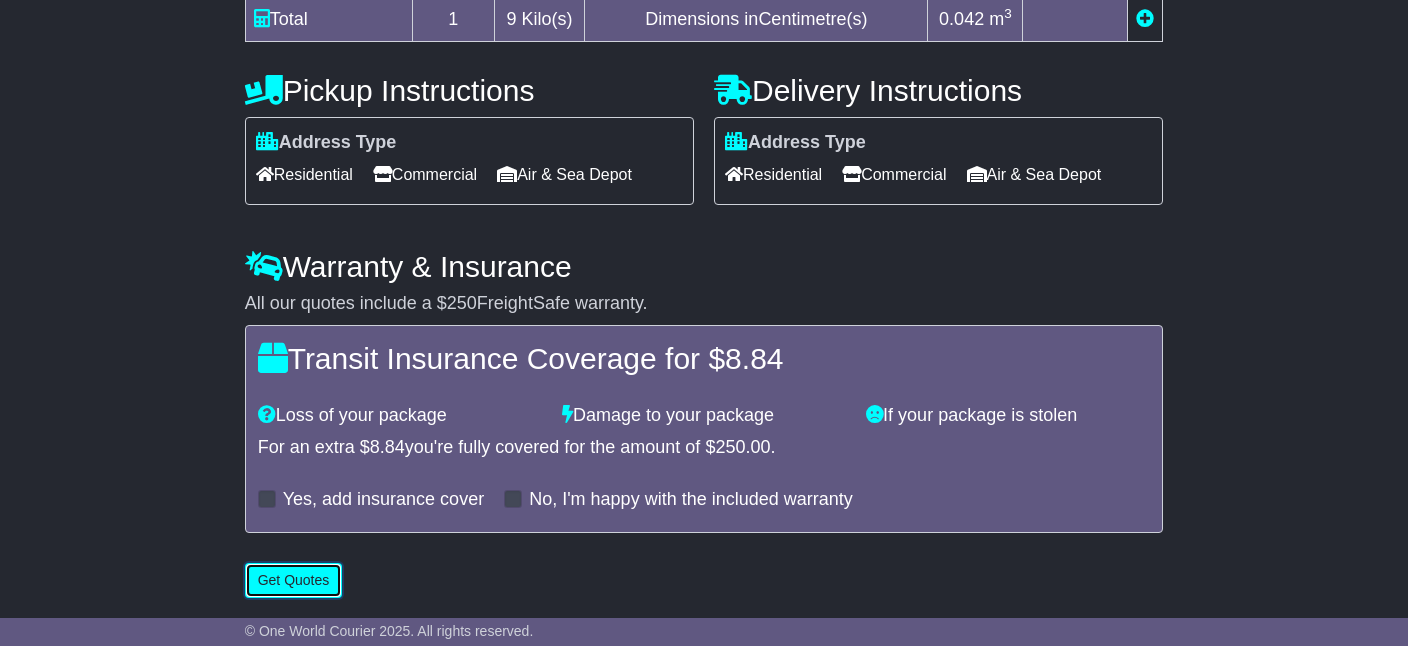 click on "Get Quotes" at bounding box center (294, 580) 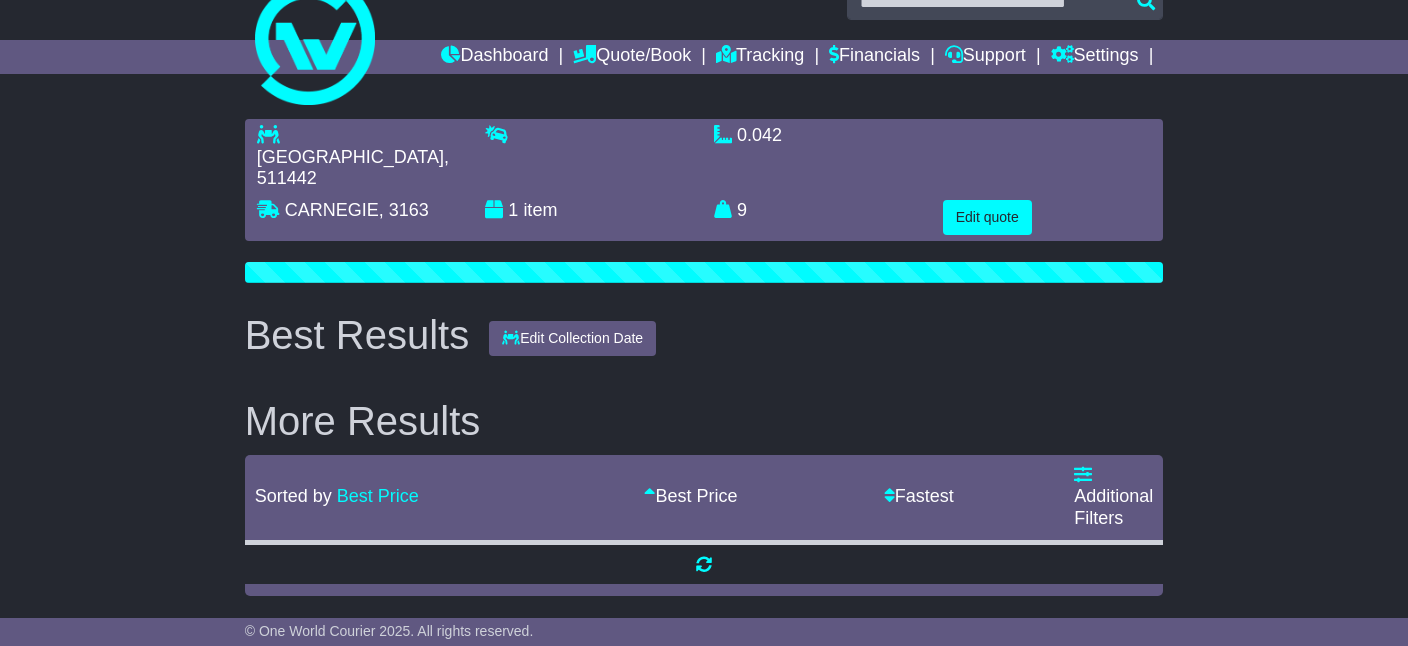 scroll, scrollTop: 0, scrollLeft: 0, axis: both 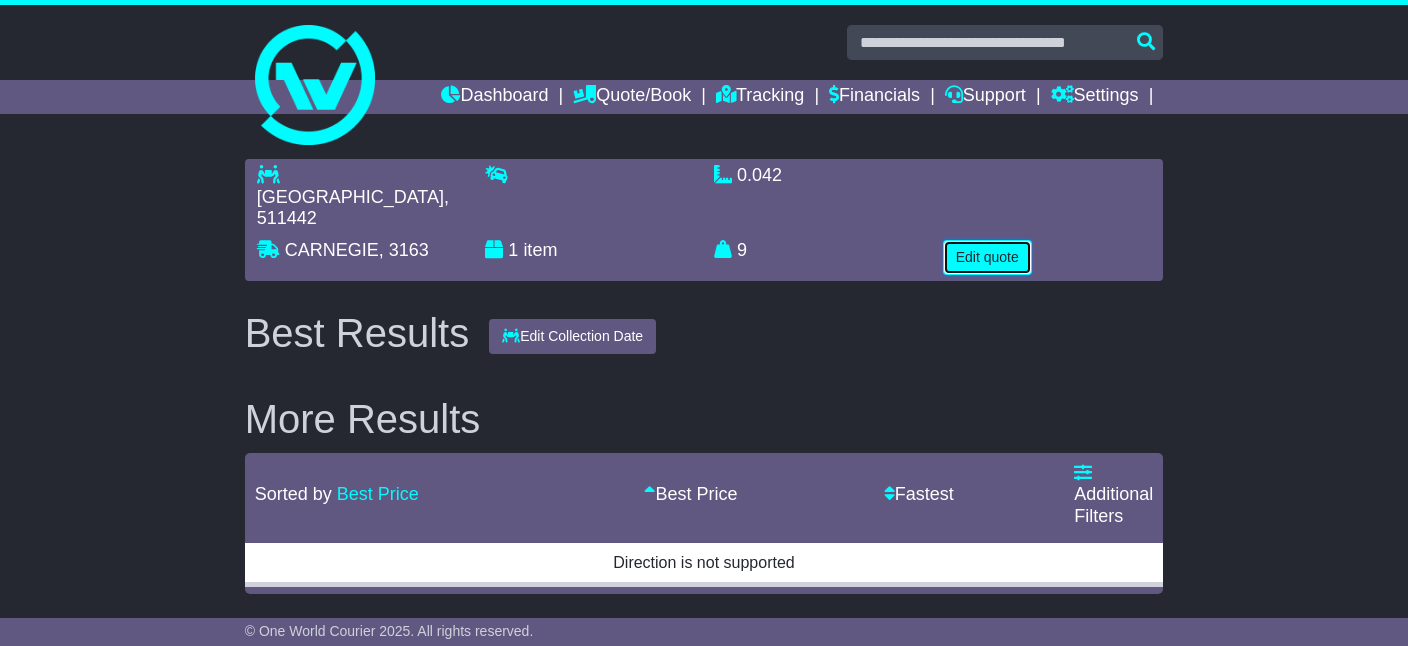 click on "Edit quote" at bounding box center (987, 257) 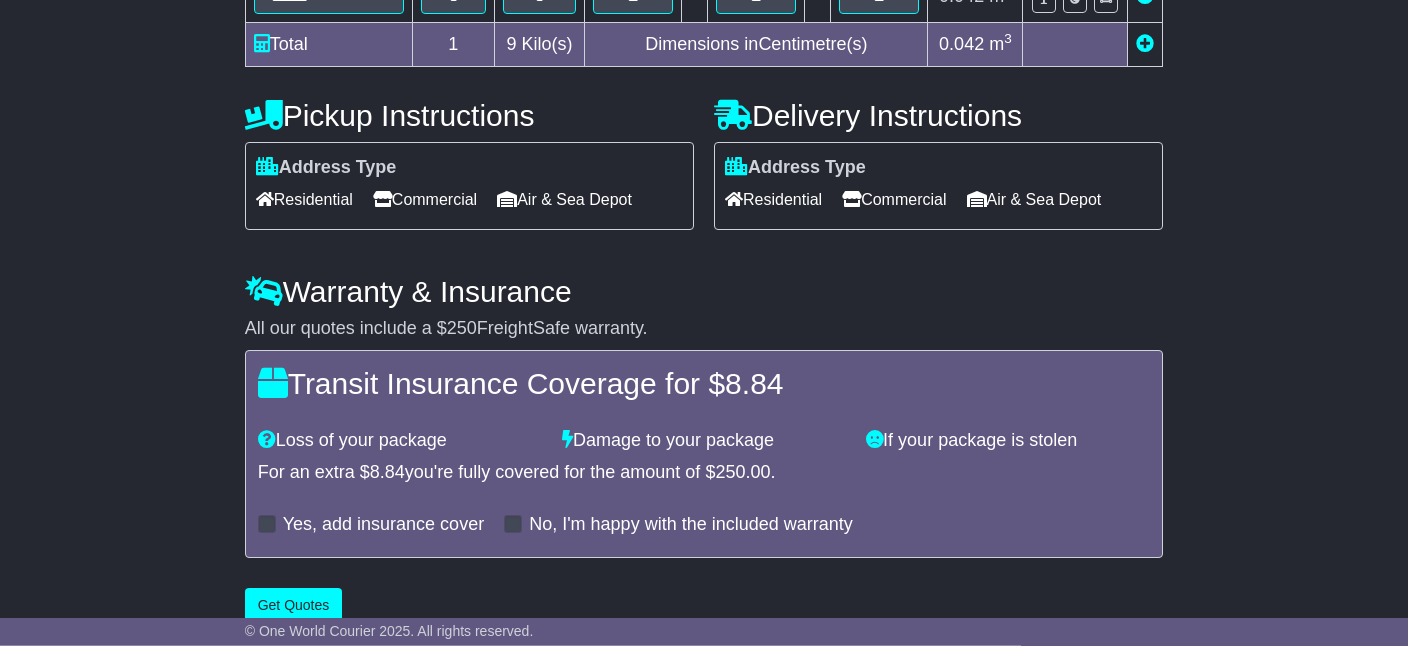 scroll, scrollTop: 707, scrollLeft: 0, axis: vertical 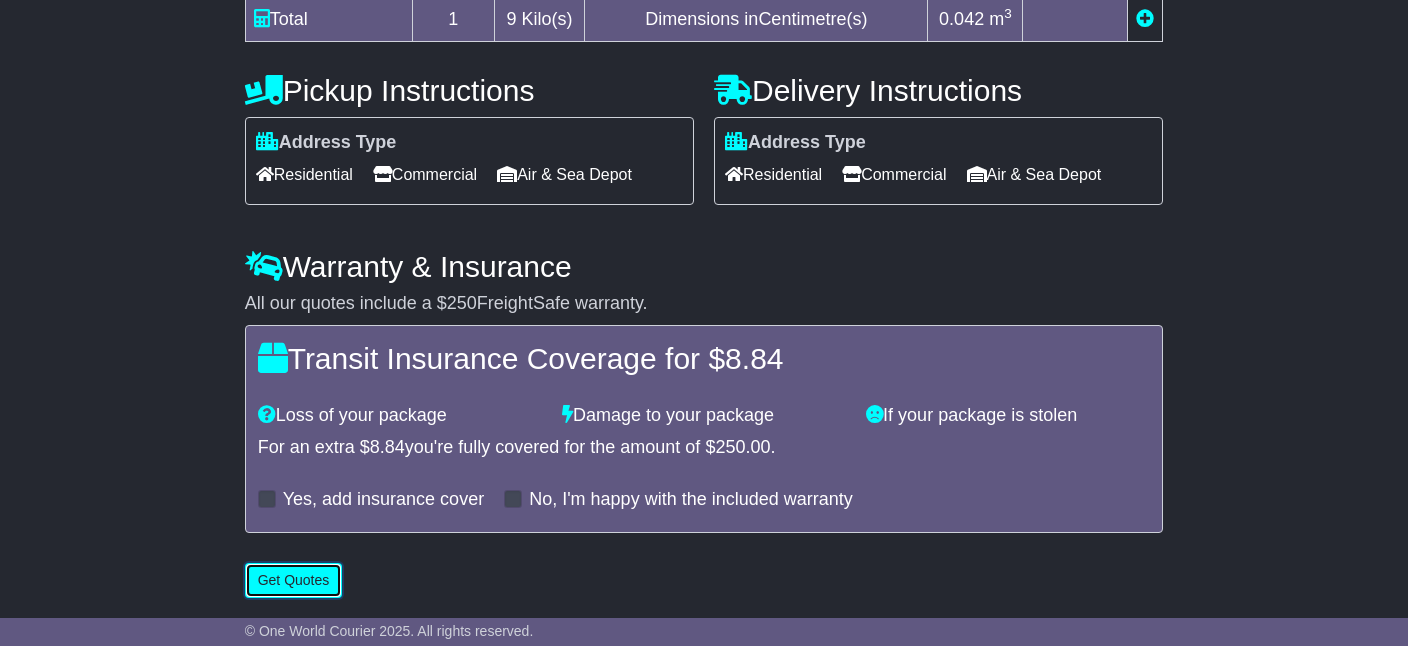 click on "Get Quotes" at bounding box center (294, 580) 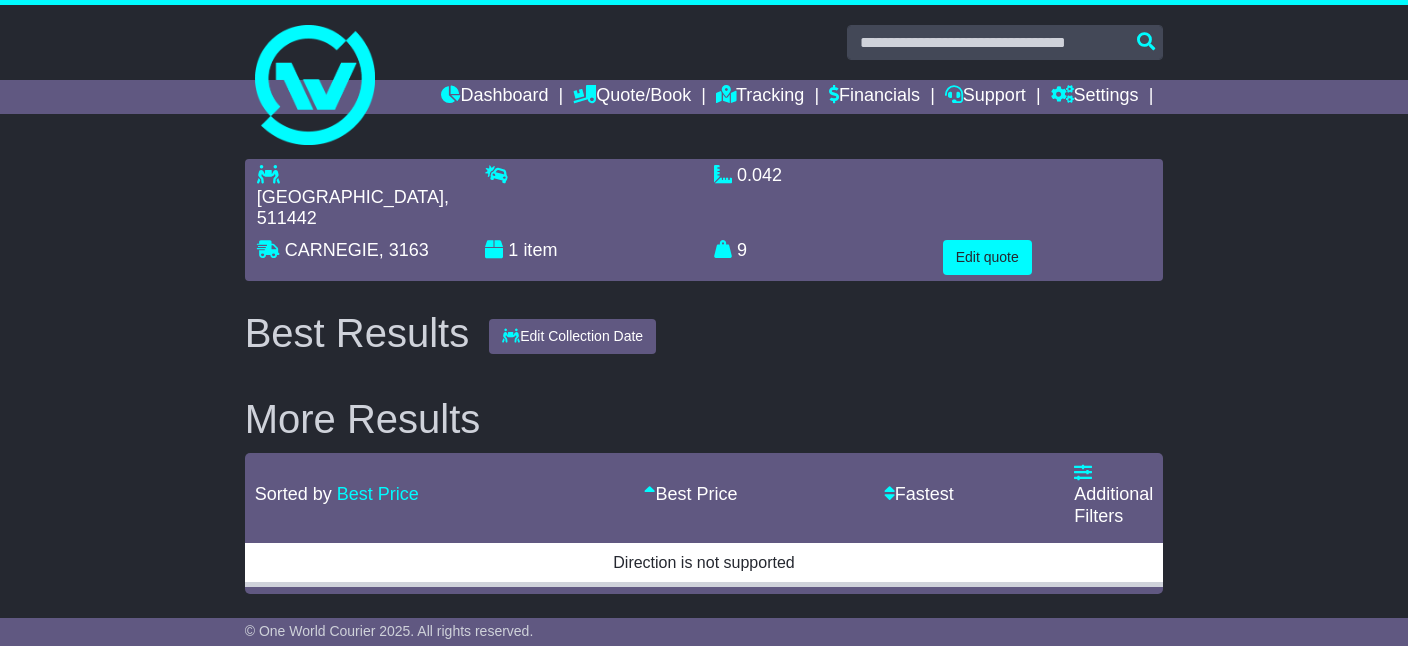 scroll, scrollTop: 0, scrollLeft: 0, axis: both 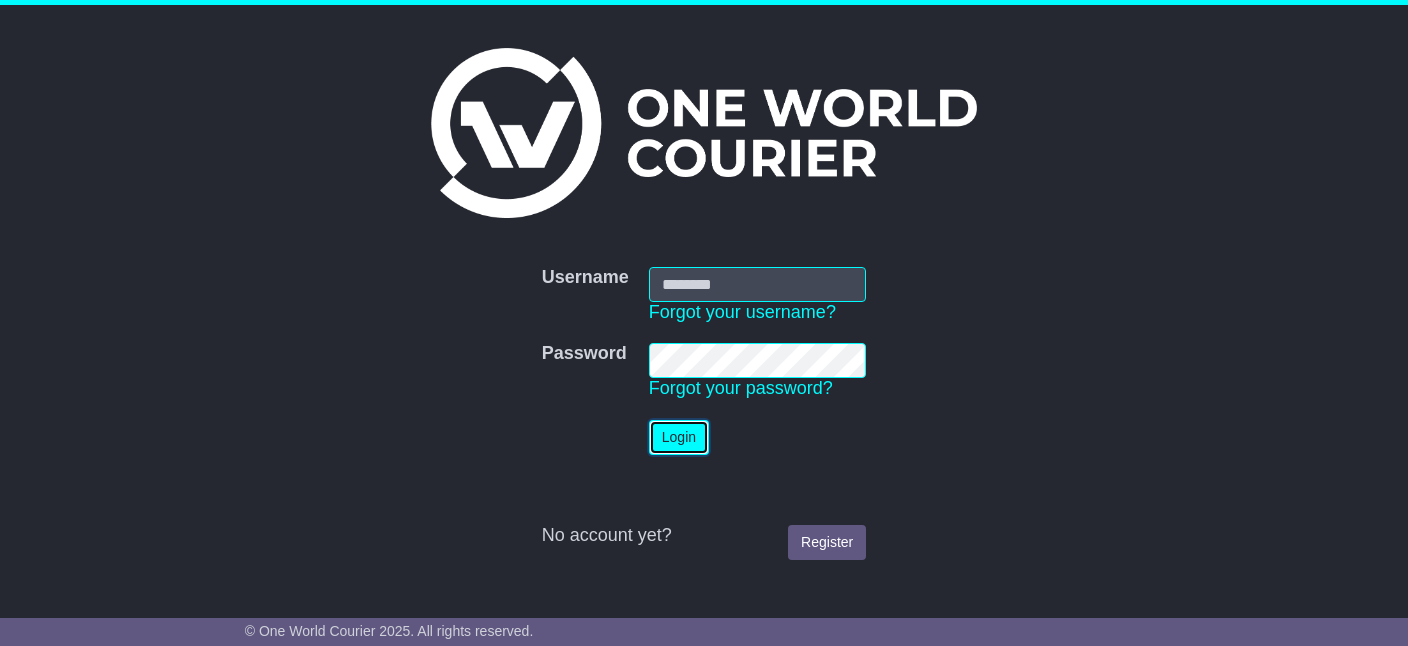 click on "Login" at bounding box center [679, 437] 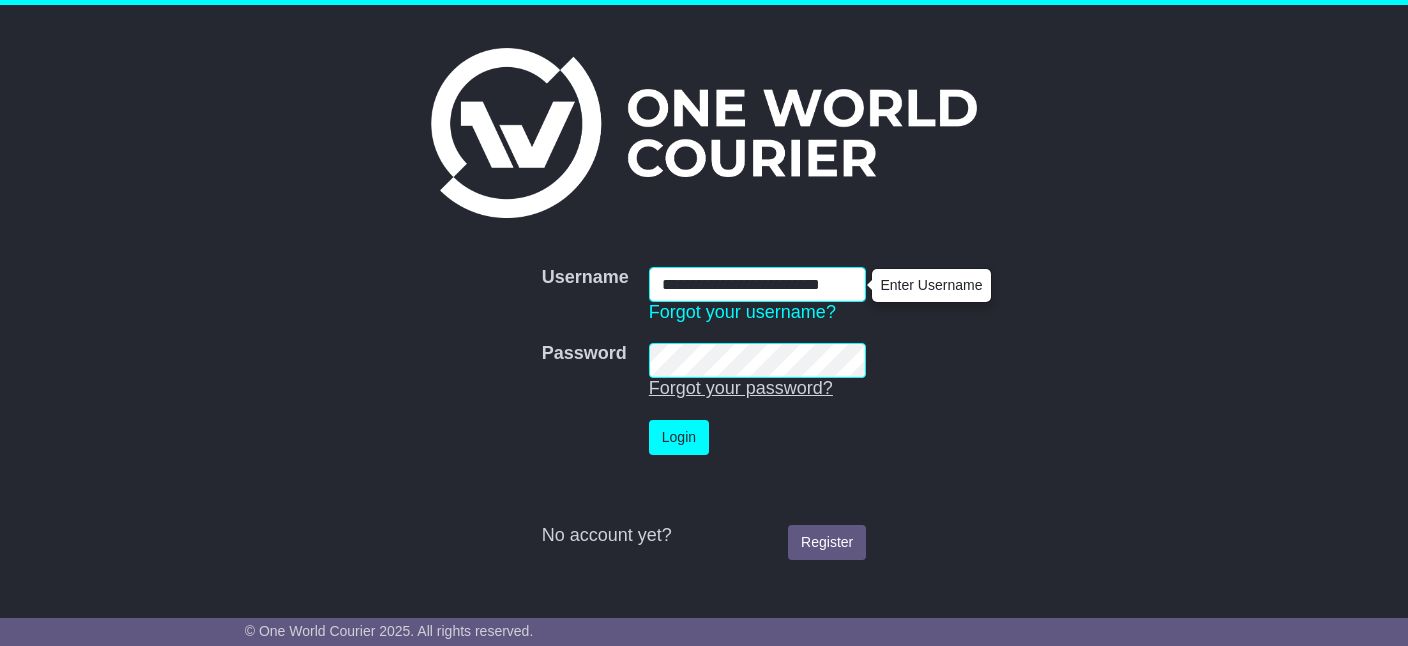 scroll, scrollTop: 0, scrollLeft: 20, axis: horizontal 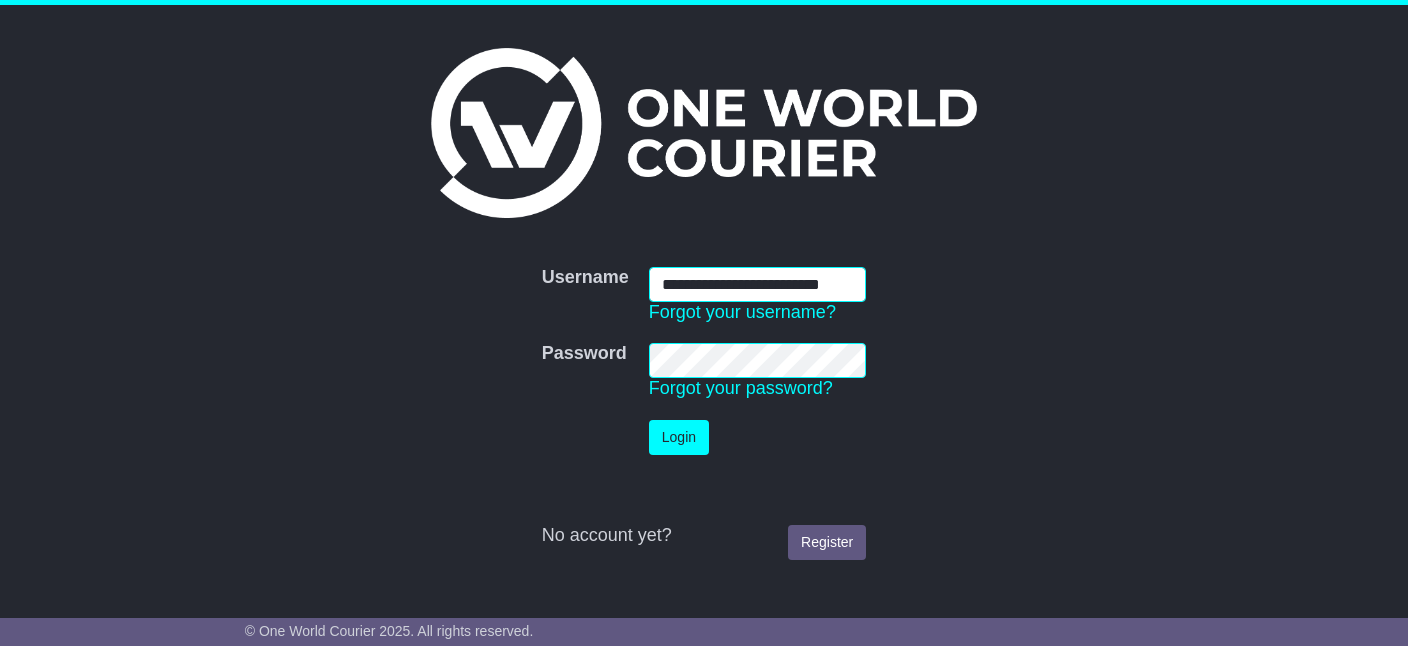 type on "**********" 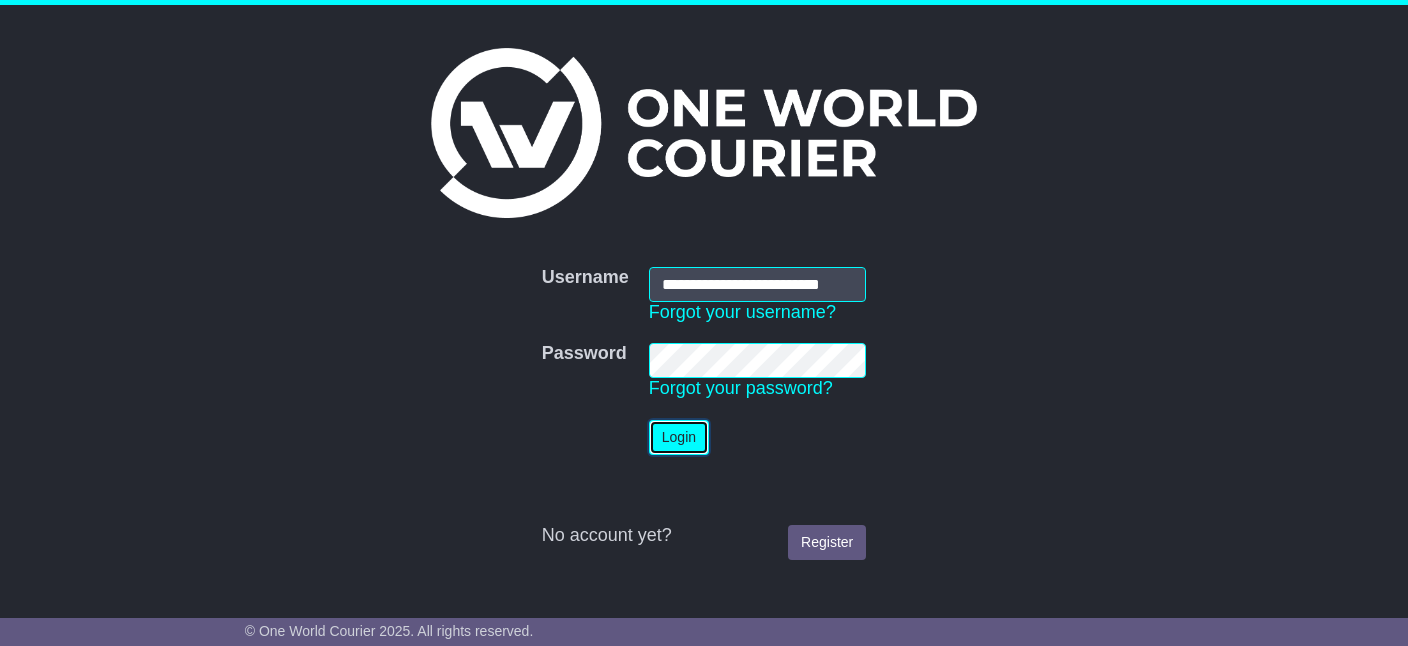 click on "Login" at bounding box center [679, 437] 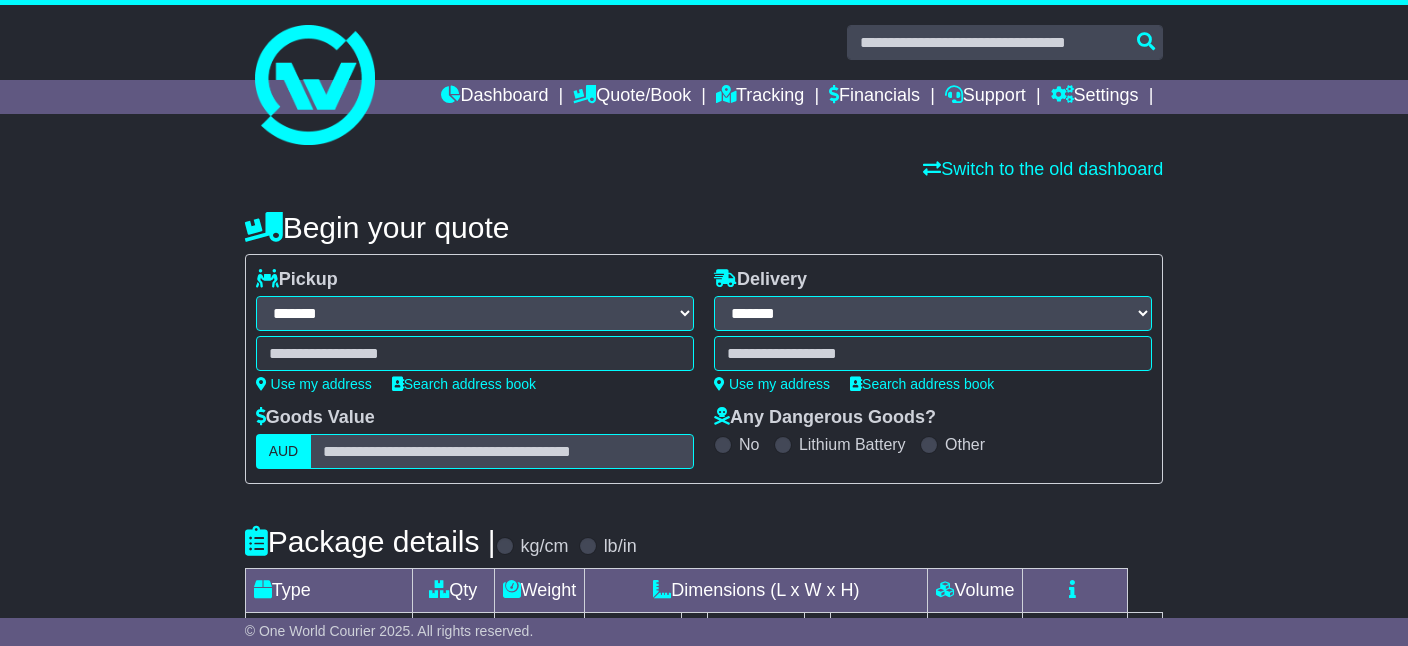 select on "**" 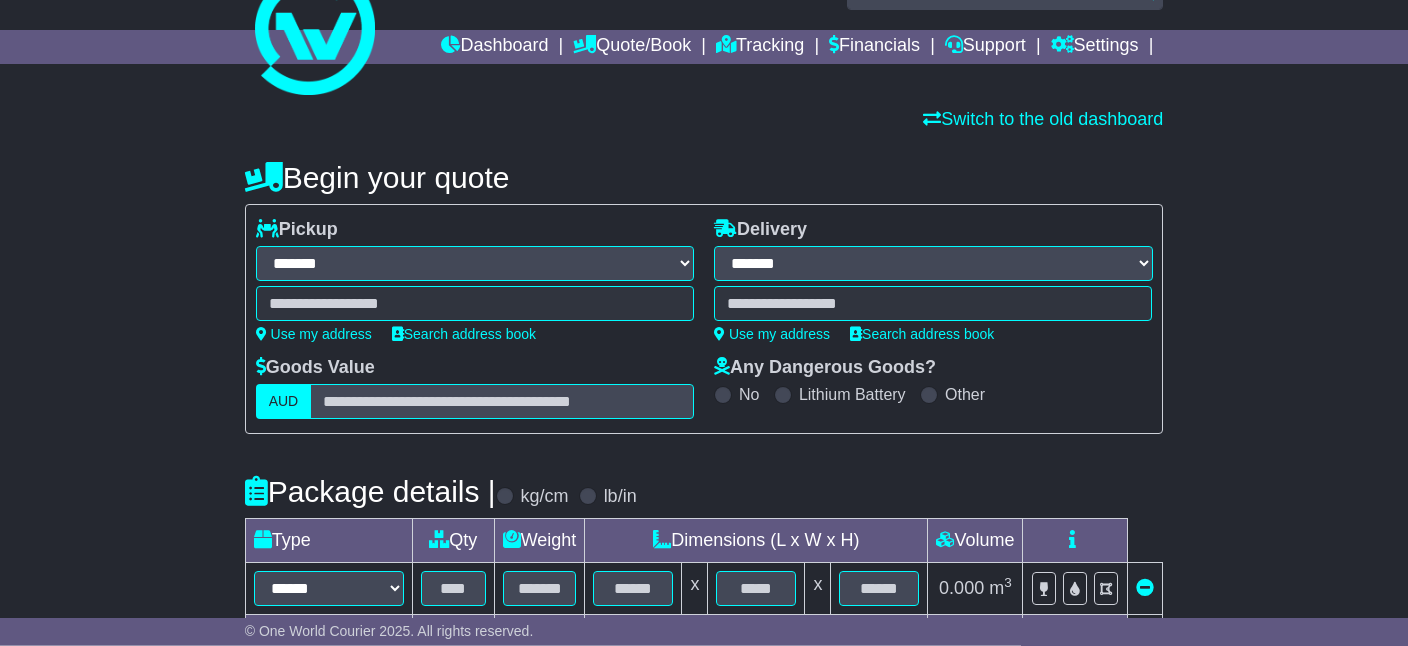 scroll, scrollTop: 211, scrollLeft: 0, axis: vertical 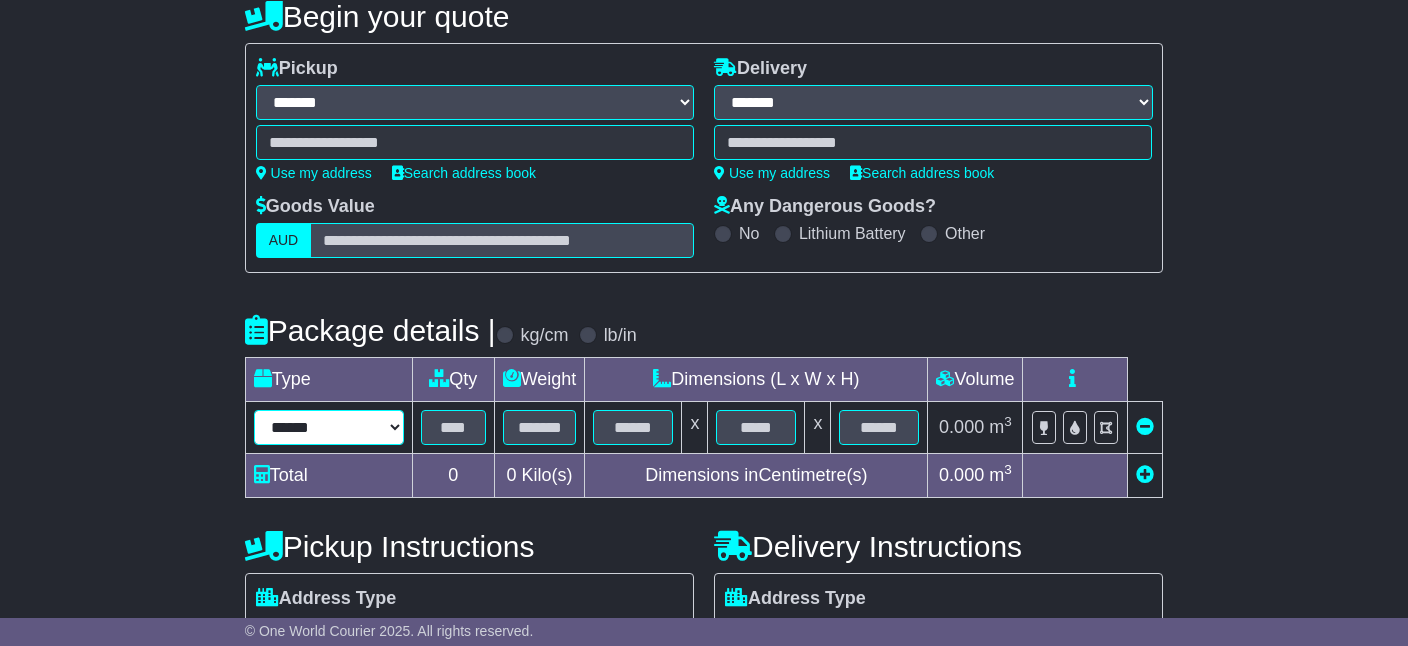 click on "****** ****** *** ******** ***** **** **** ****** *** *******" at bounding box center (329, 427) 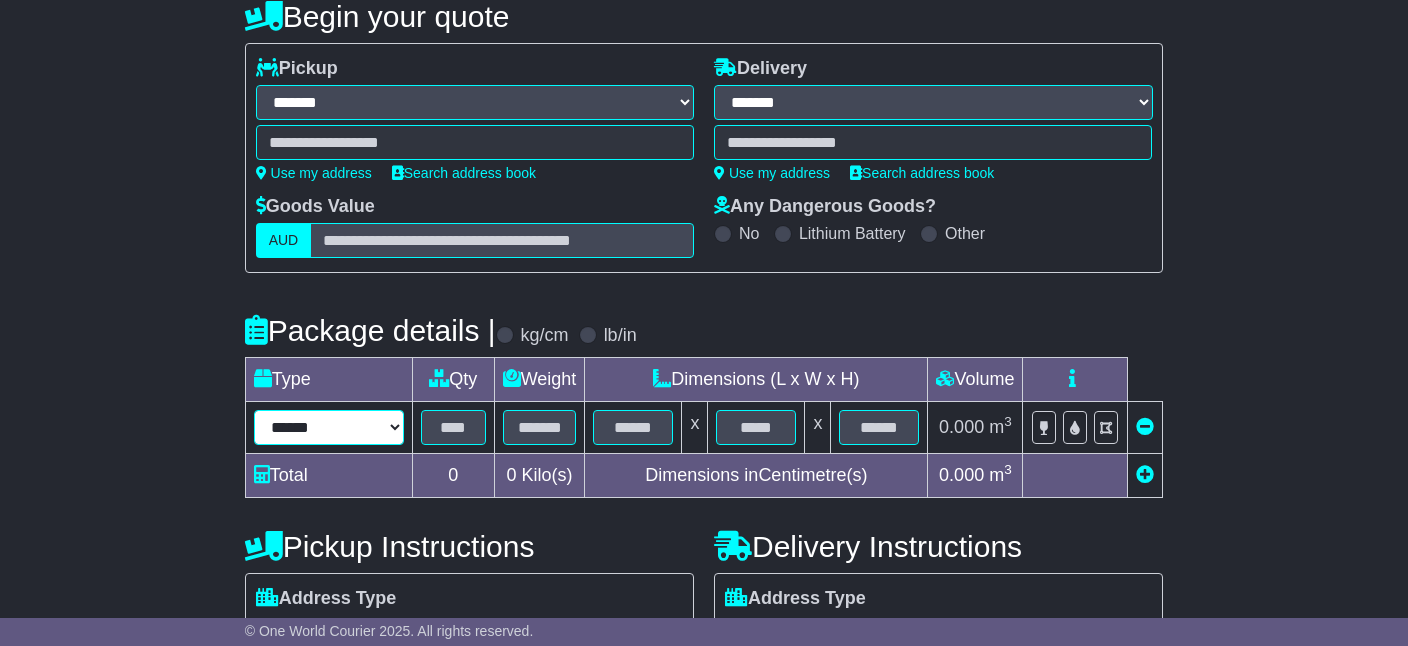 select on "*****" 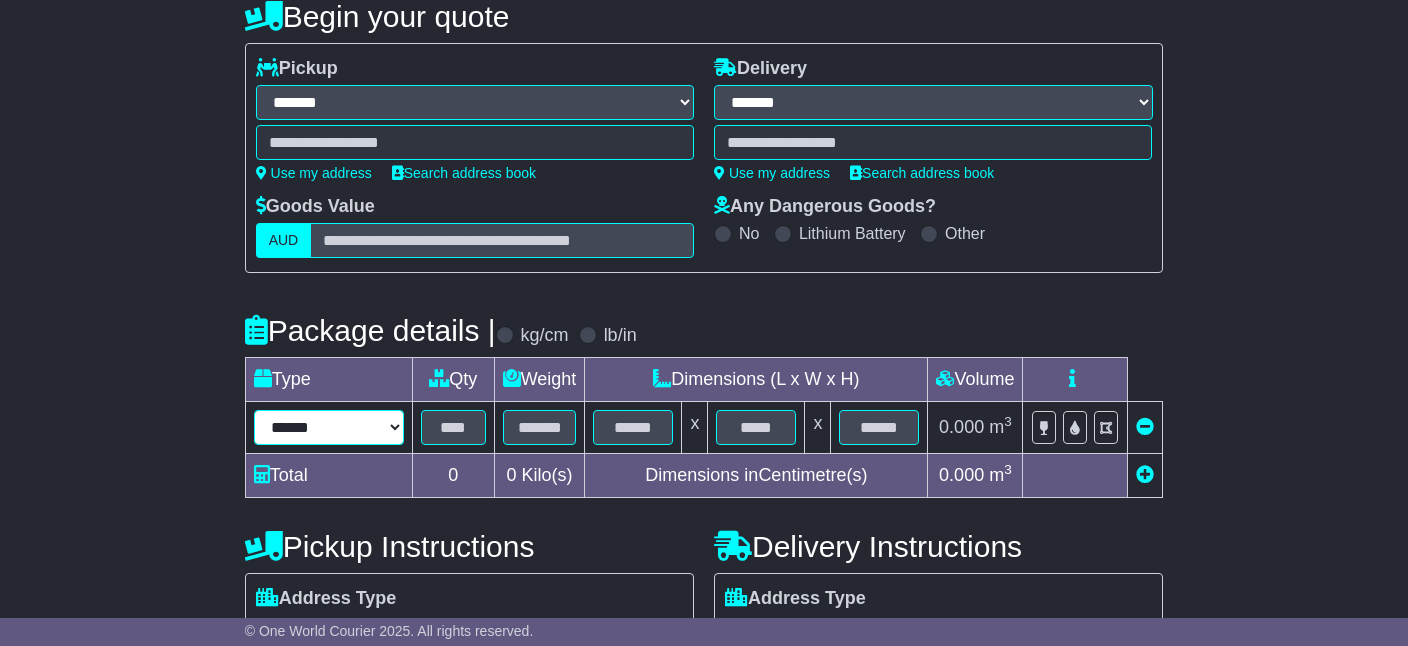 click on "******" at bounding box center [0, 0] 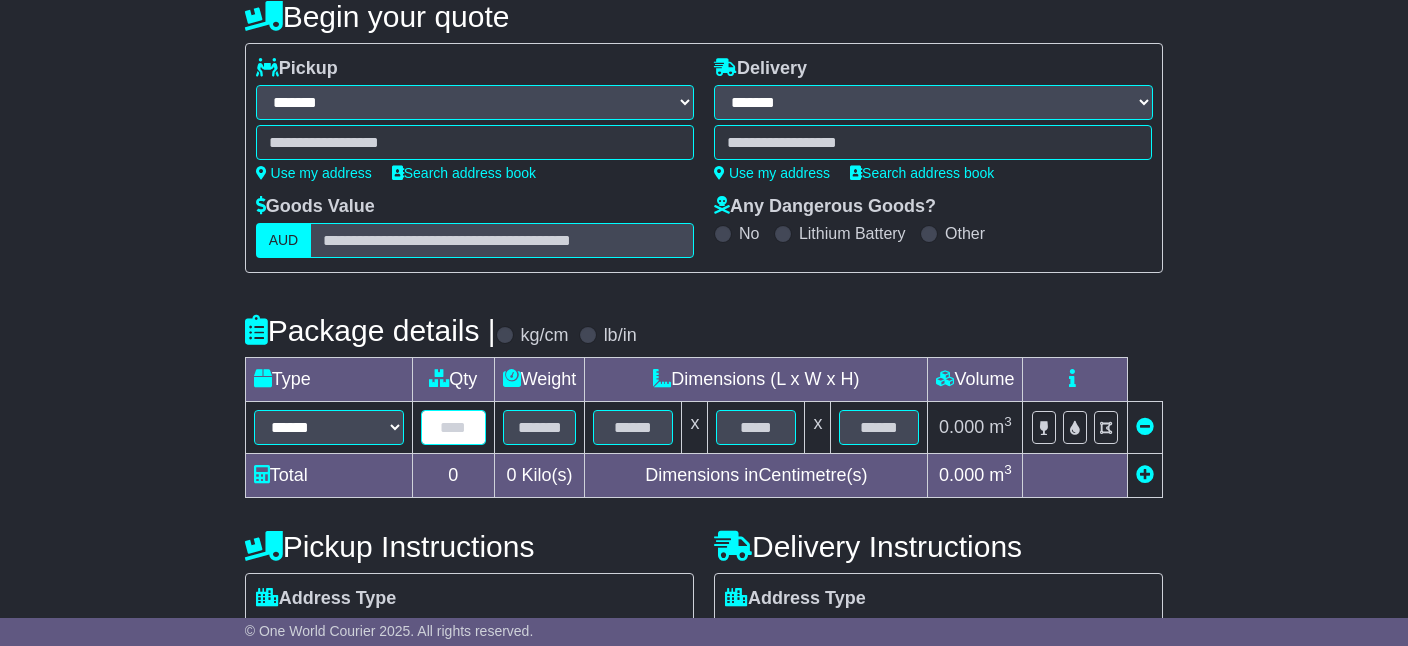 click at bounding box center (453, 427) 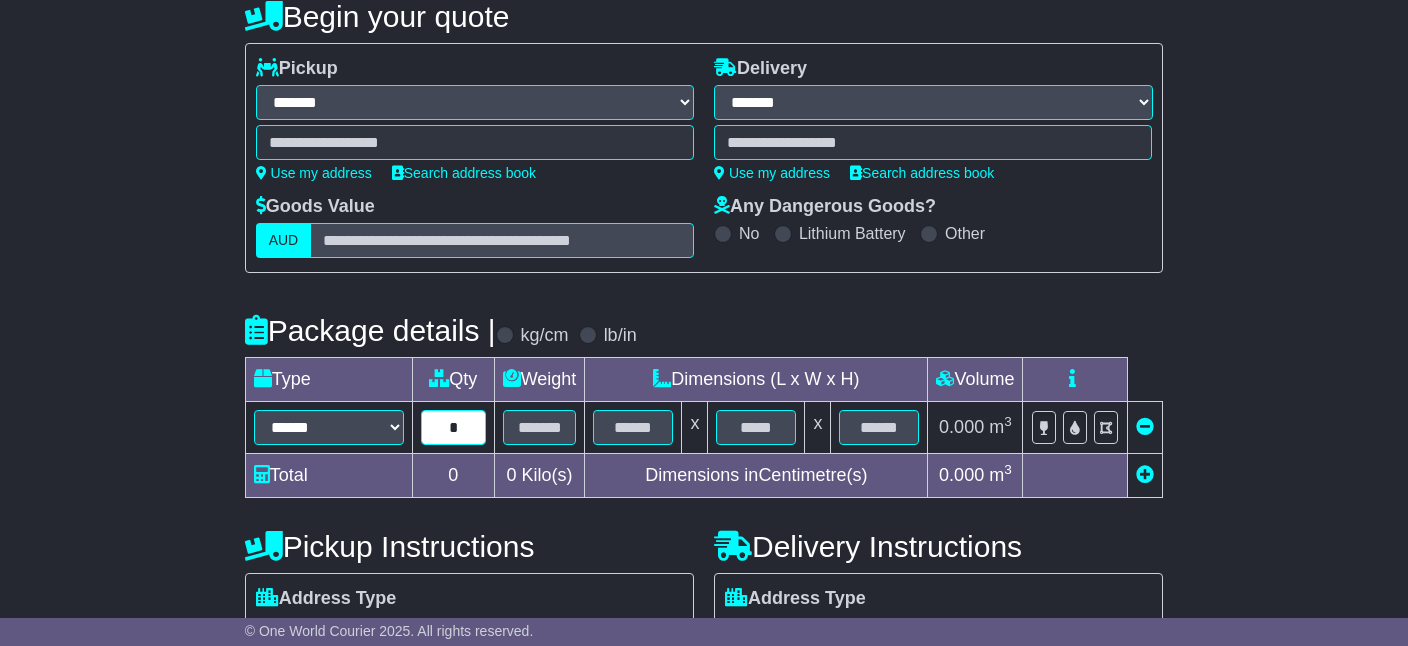type on "*" 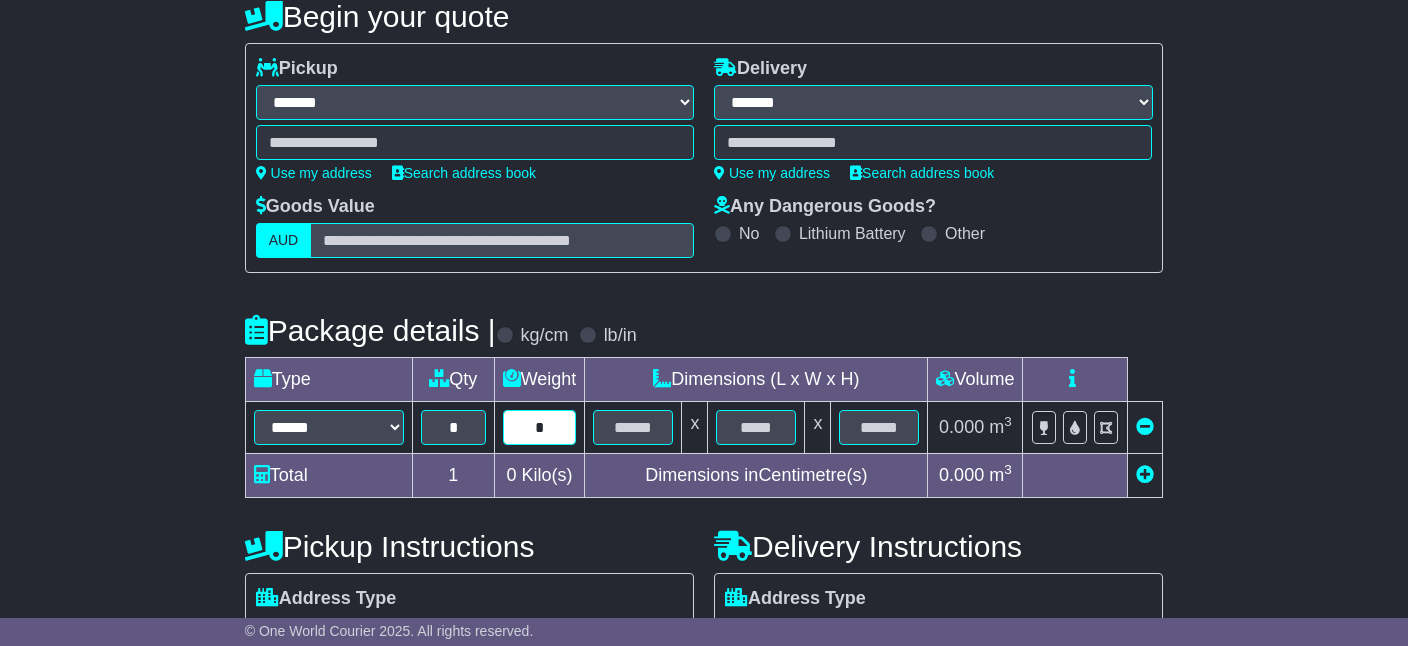 type on "*" 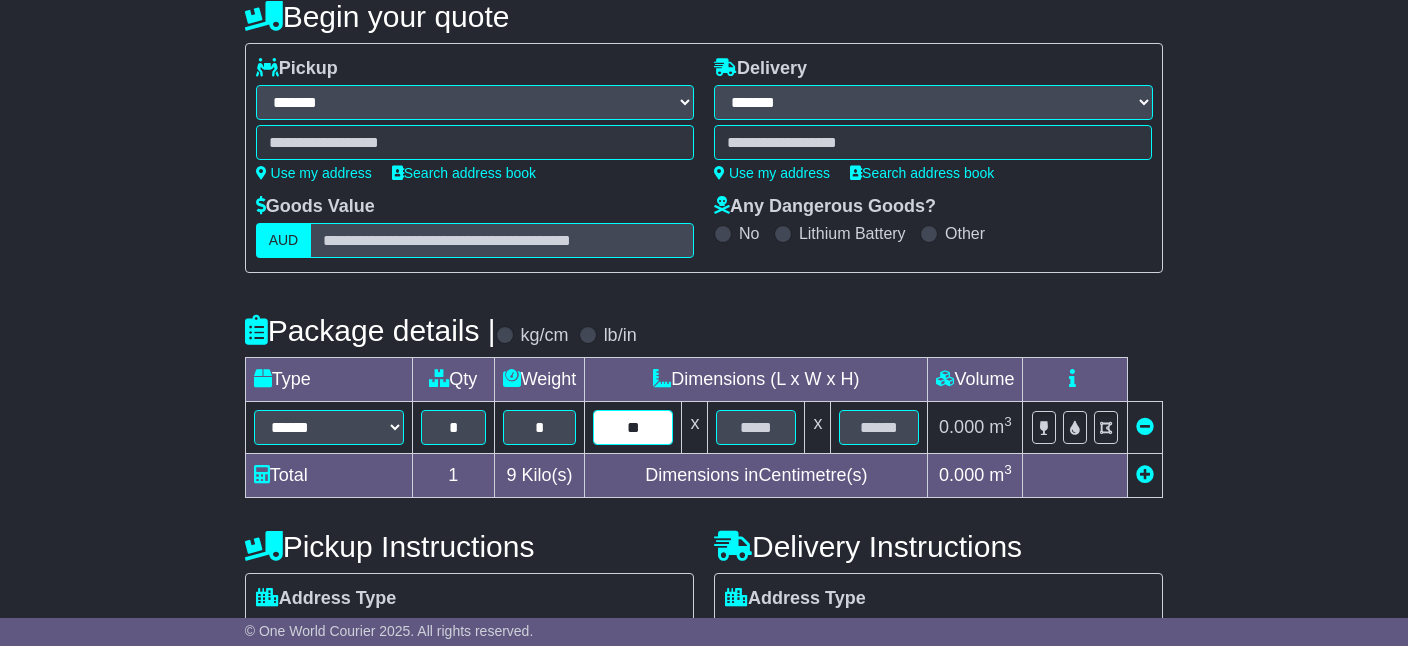 type on "**" 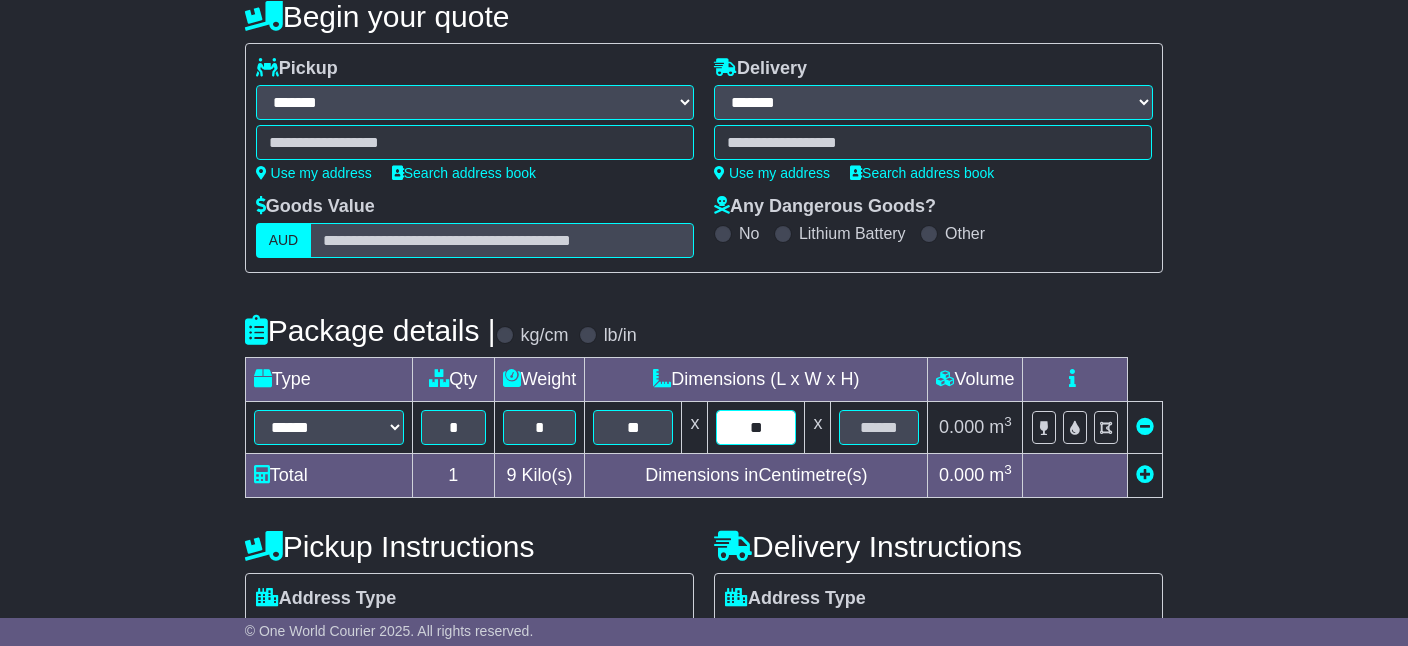 type on "**" 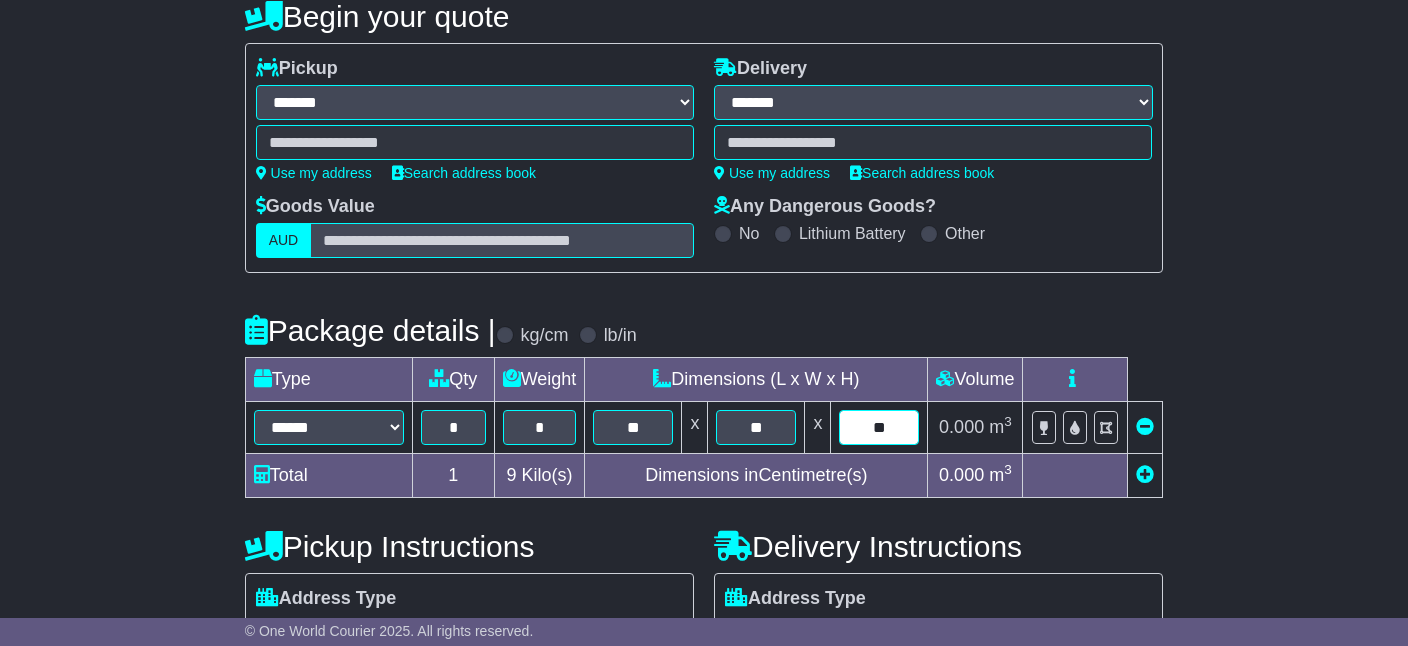 type on "**" 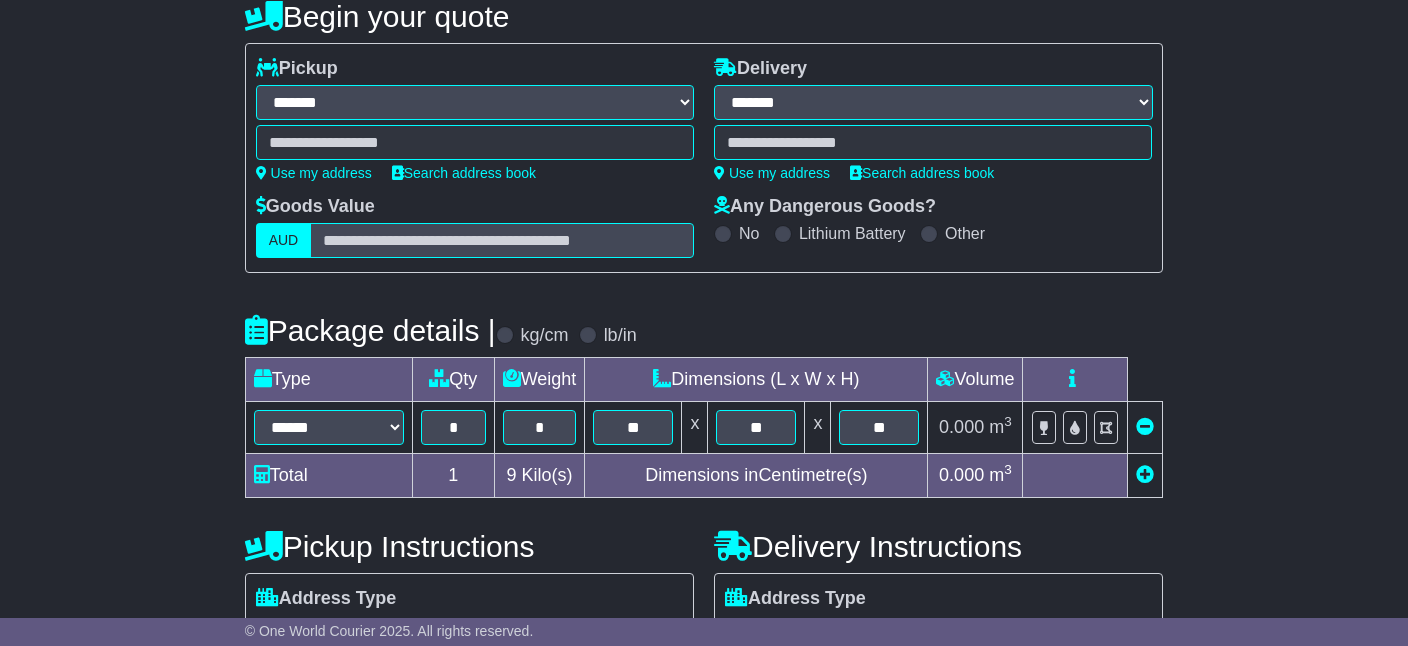 type 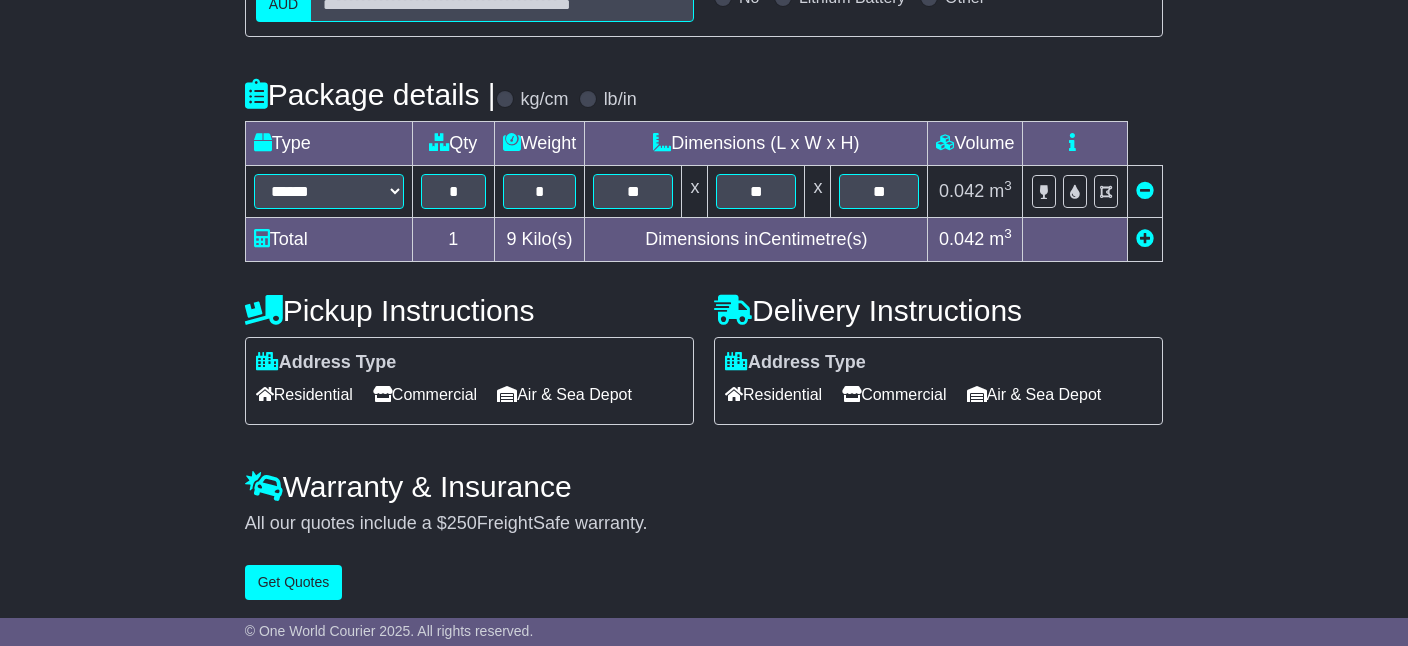 drag, startPoint x: 431, startPoint y: 391, endPoint x: 469, endPoint y: 395, distance: 38.209946 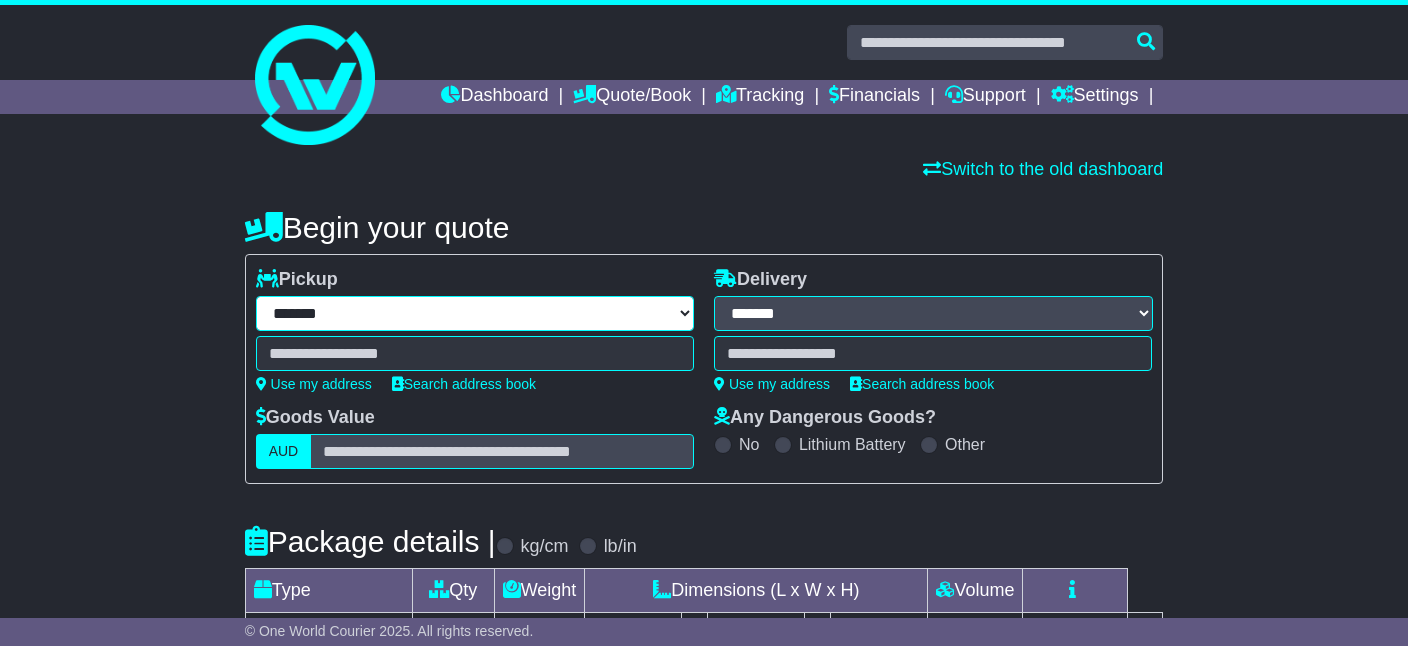 select on "**" 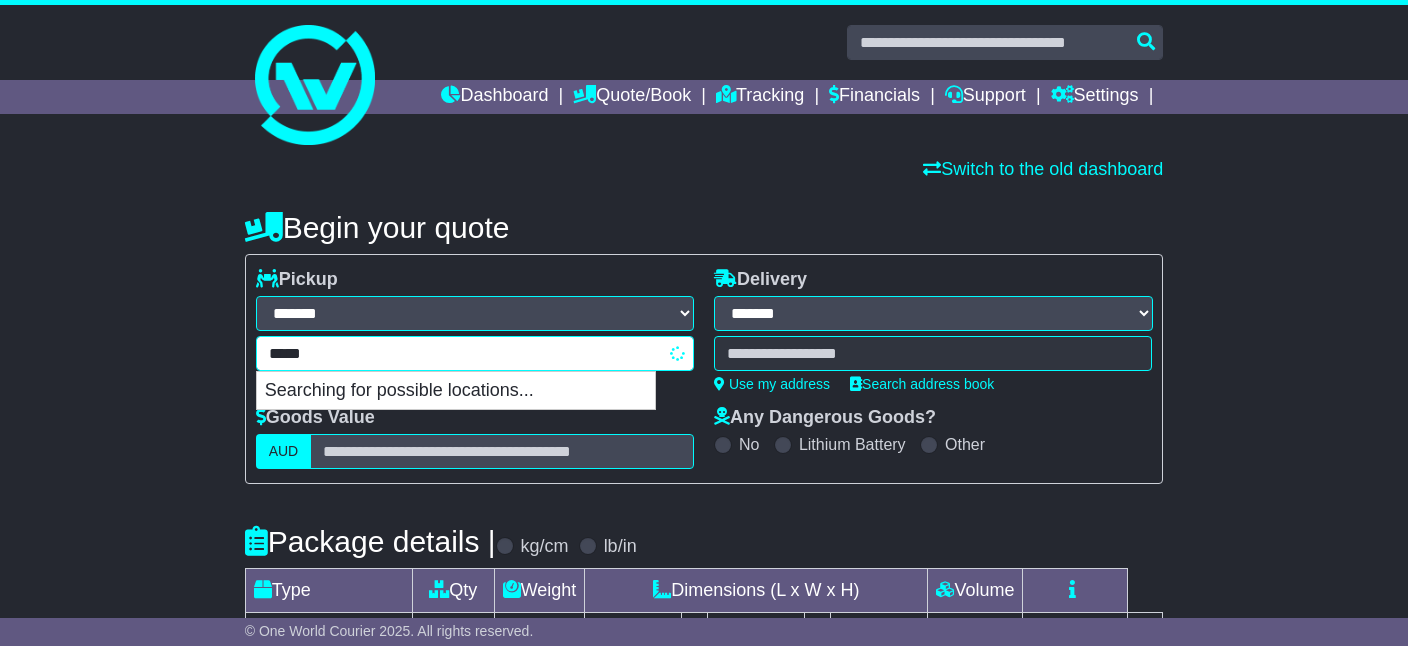 type on "******" 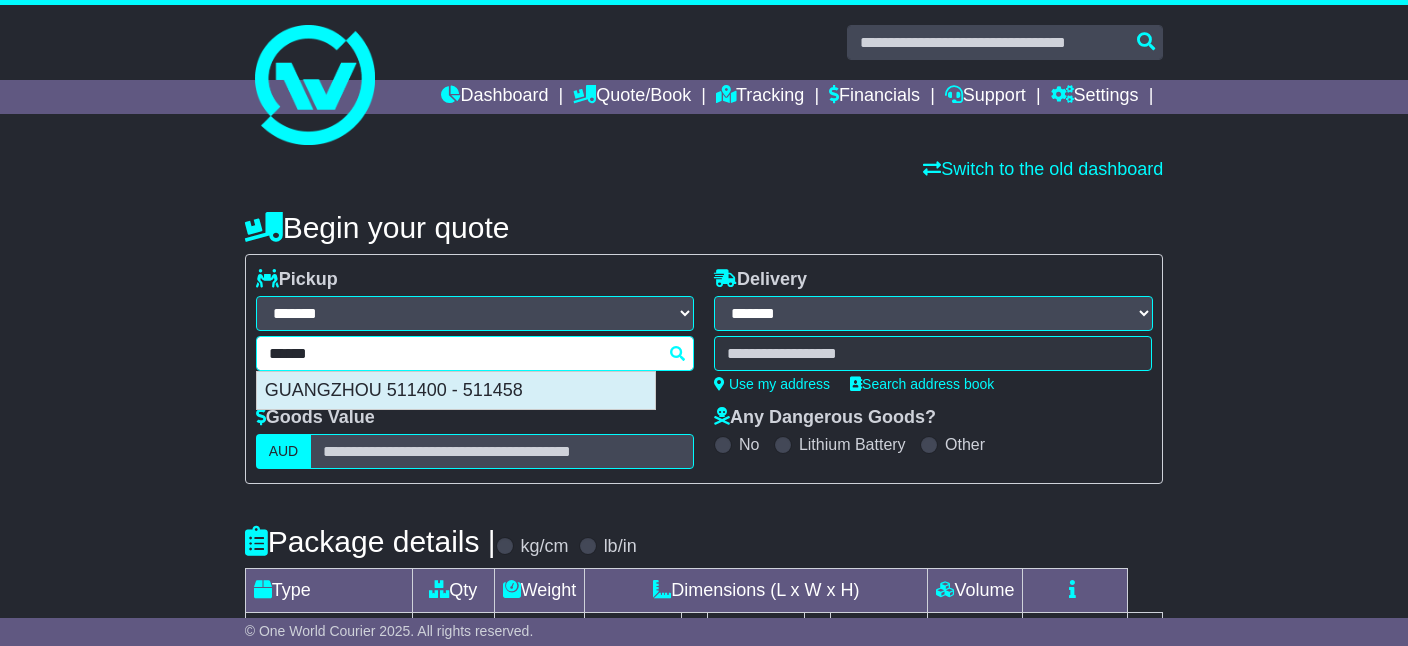 click on "GUANGZHOU 511400 - 511458" at bounding box center [456, 391] 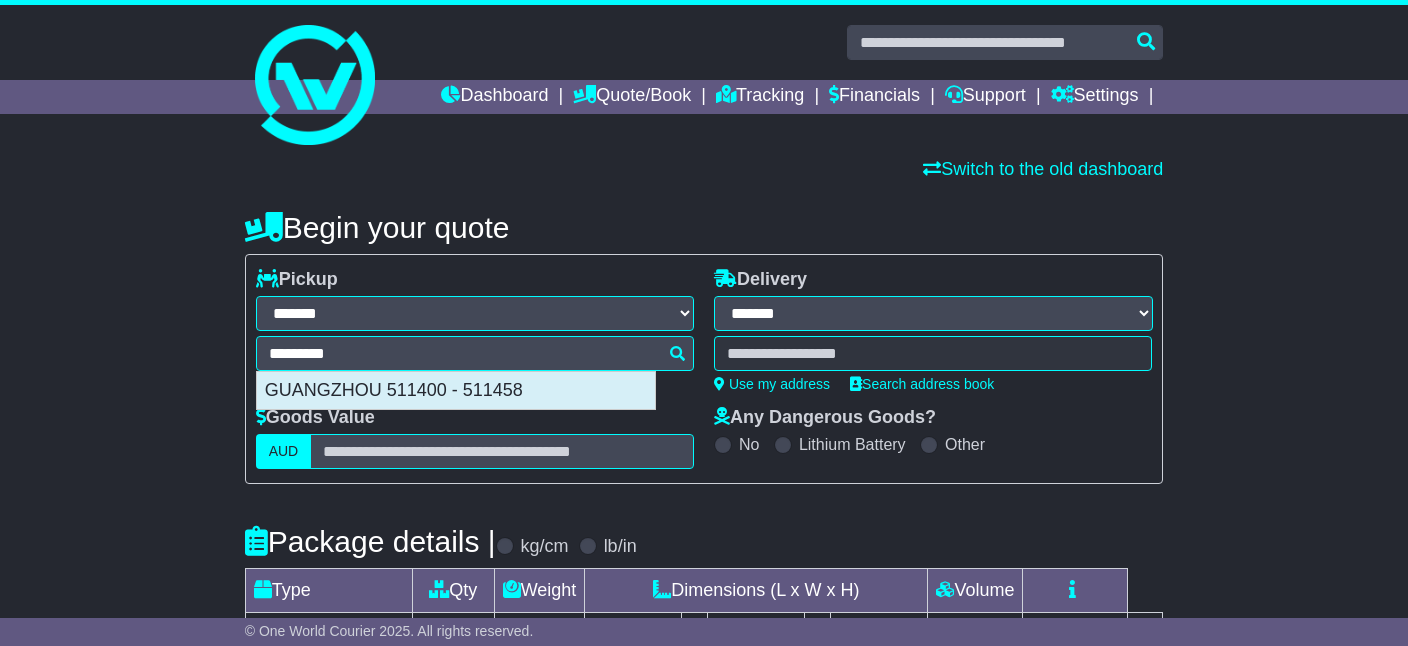 type on "**********" 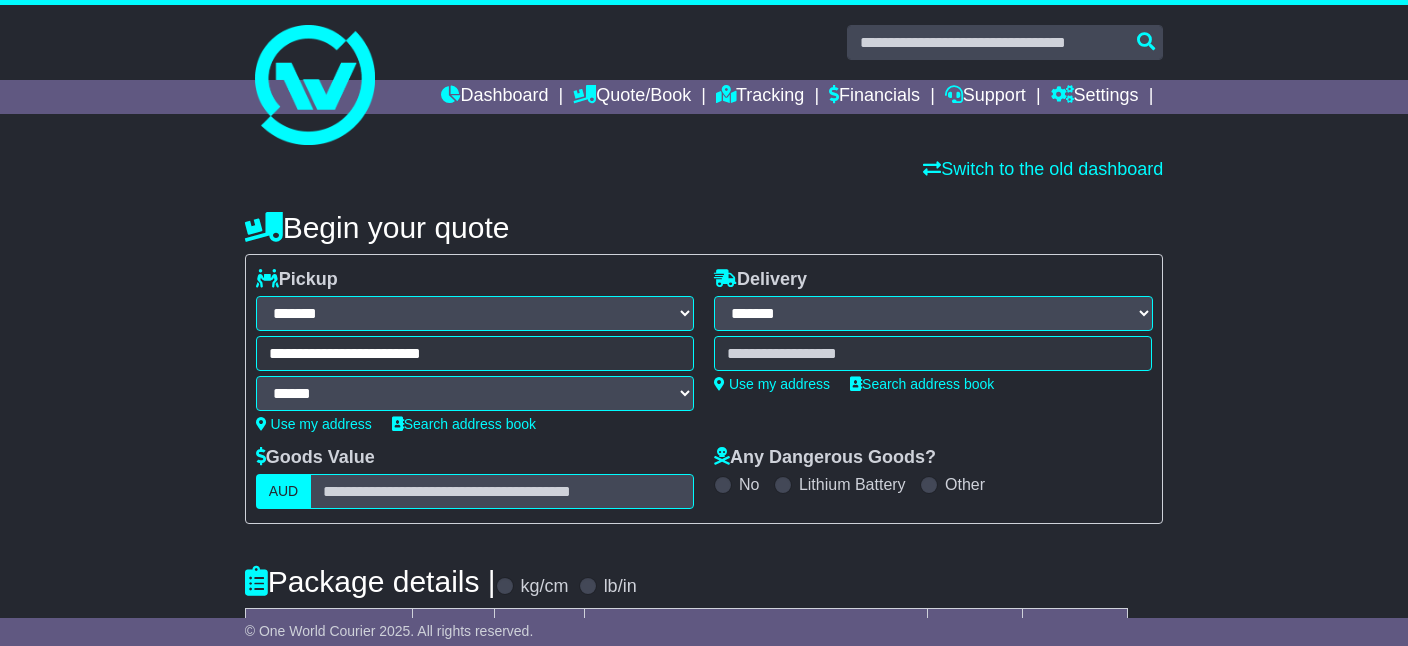 click at bounding box center [933, 353] 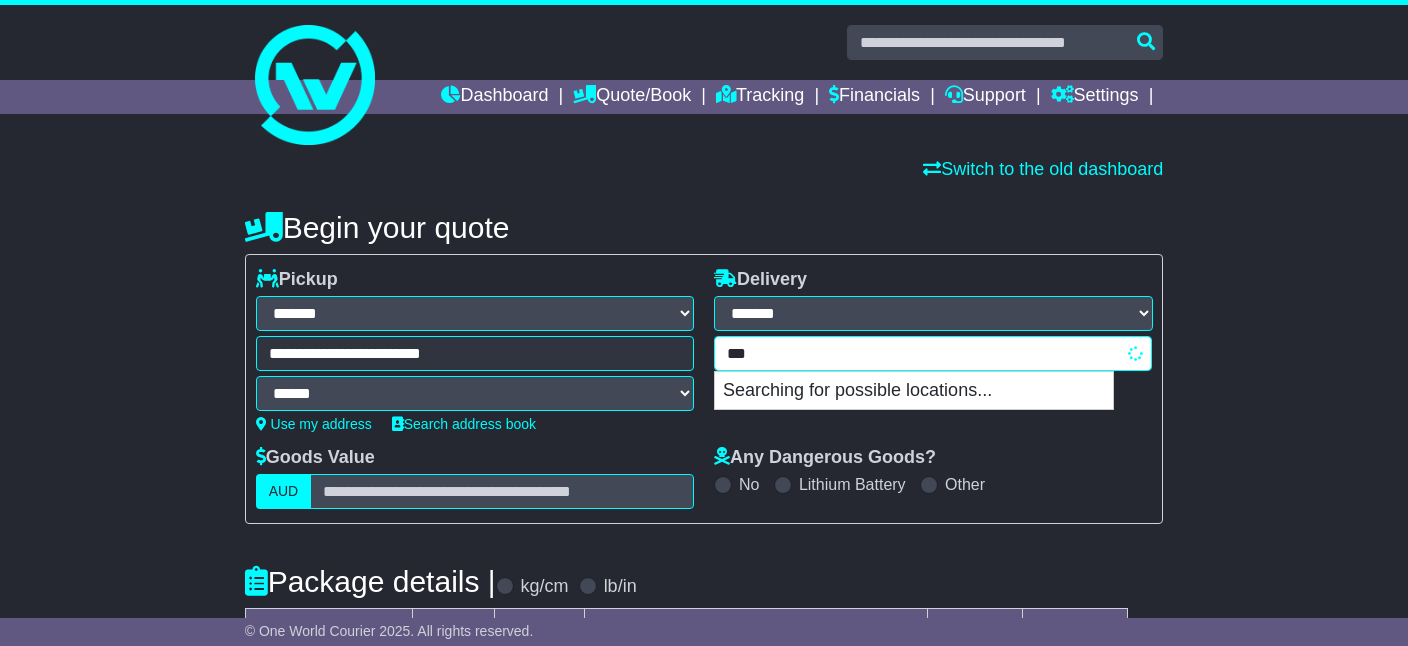 type on "****" 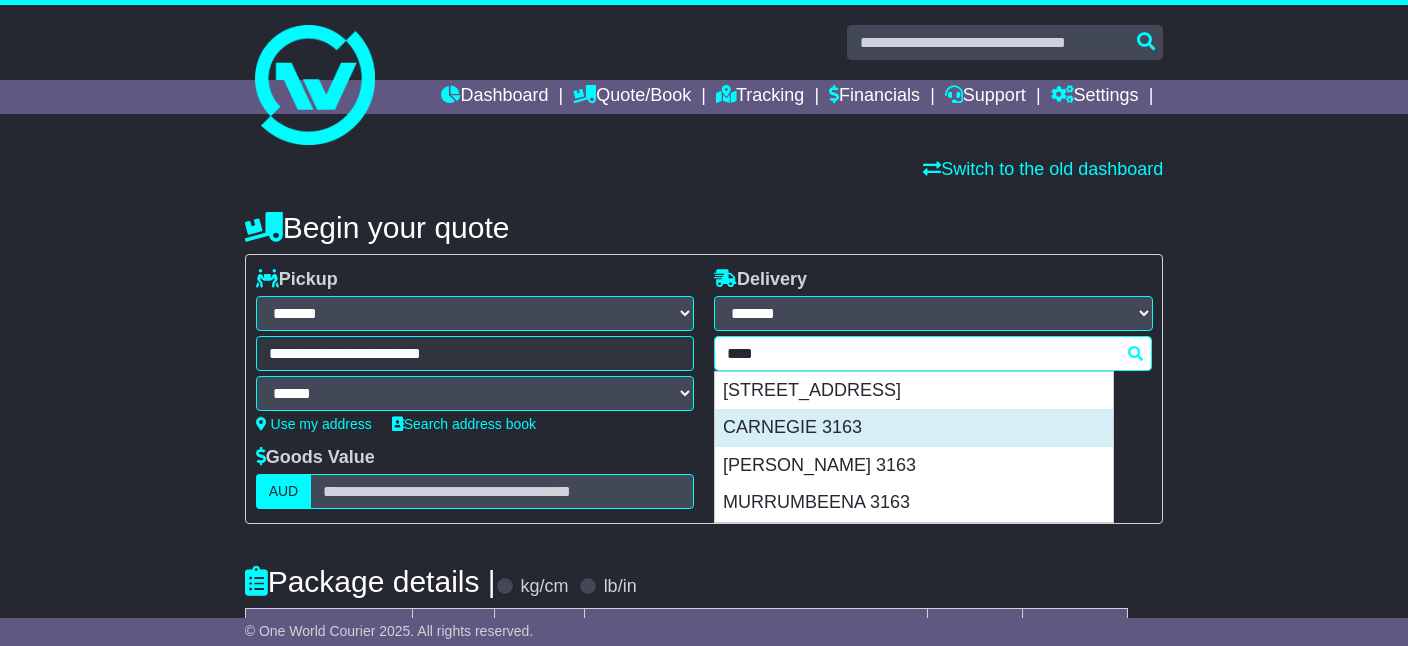 click on "CARNEGIE 3163" at bounding box center [914, 428] 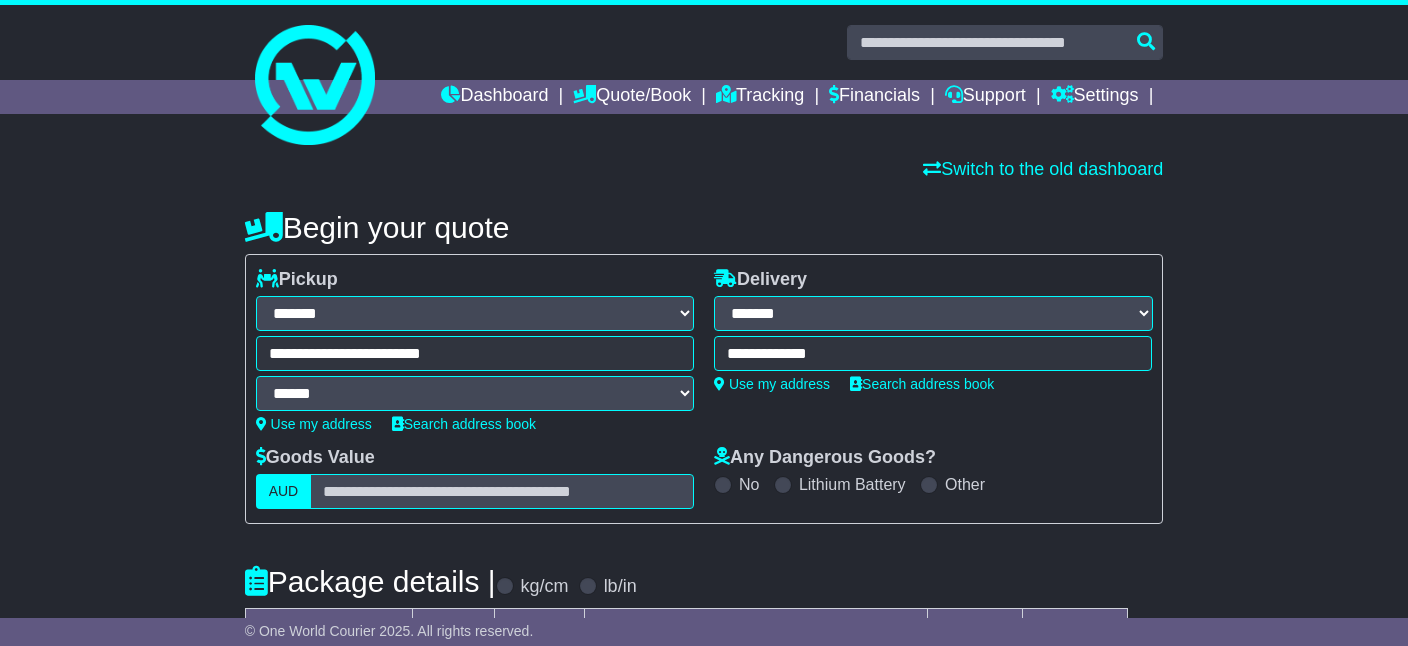 type on "**********" 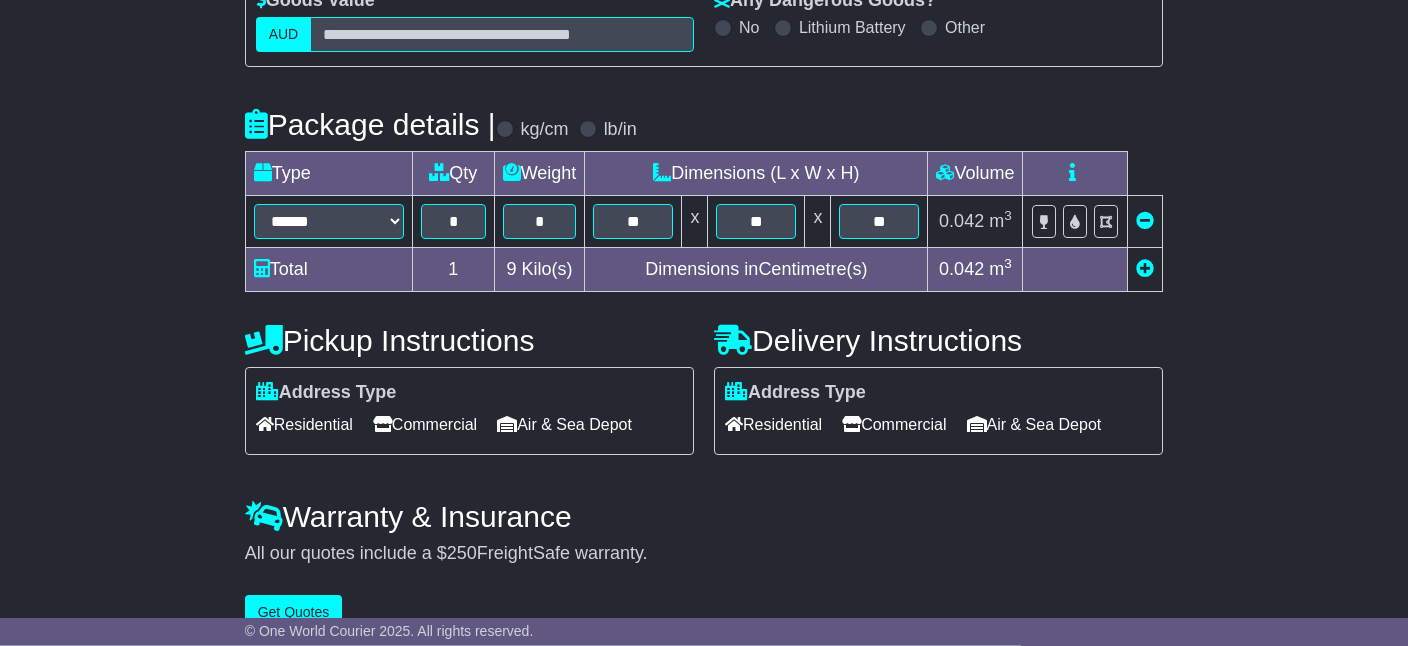 scroll, scrollTop: 489, scrollLeft: 0, axis: vertical 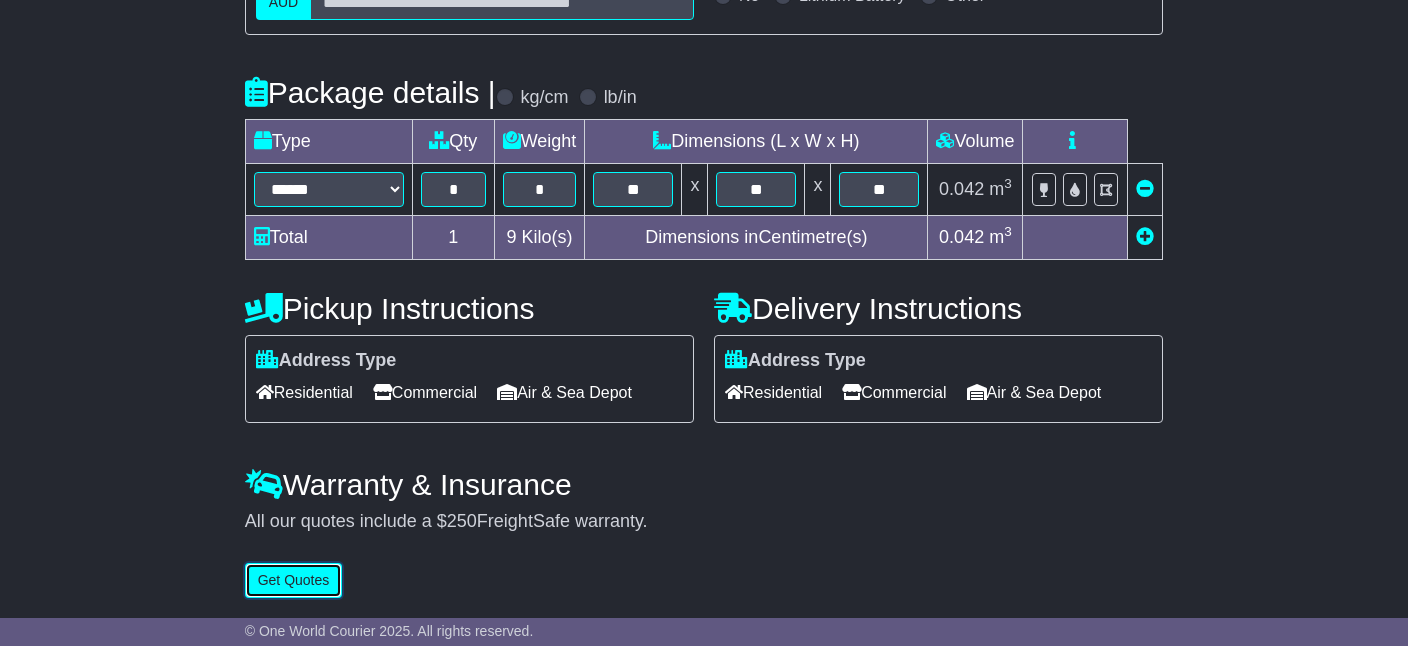 click on "Get Quotes" at bounding box center [294, 580] 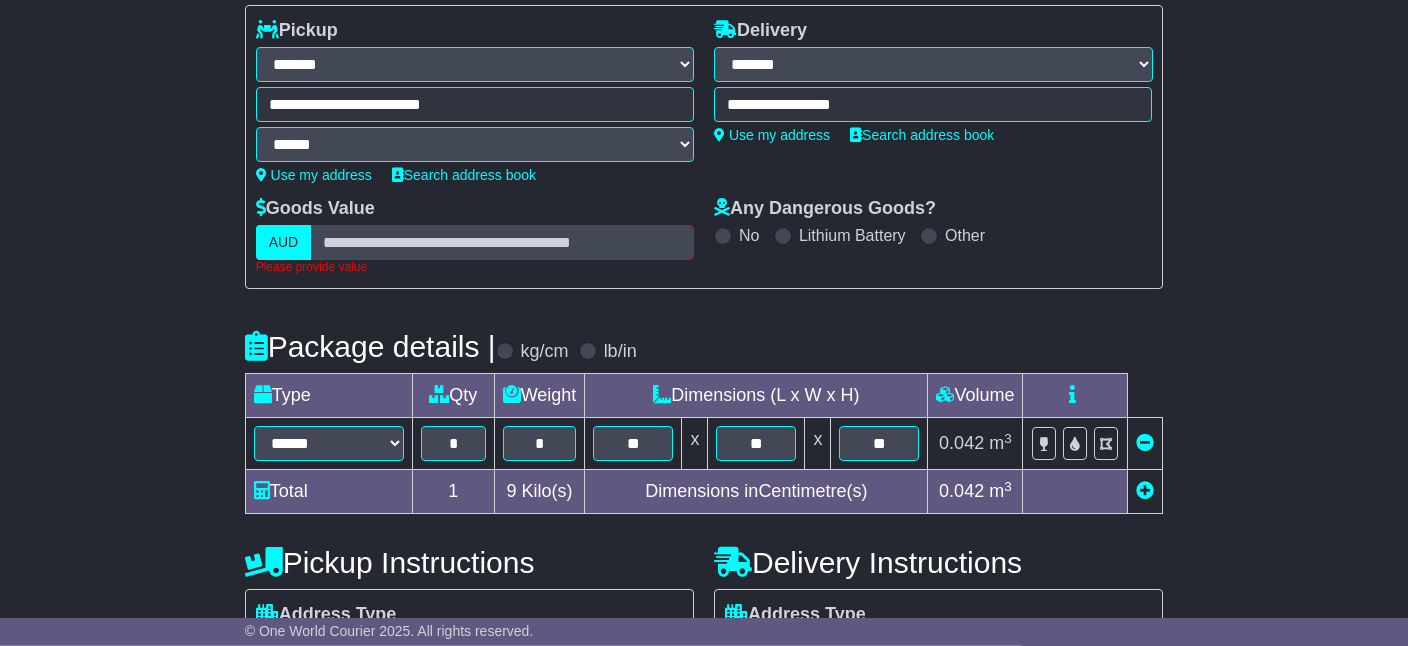 scroll, scrollTop: 172, scrollLeft: 0, axis: vertical 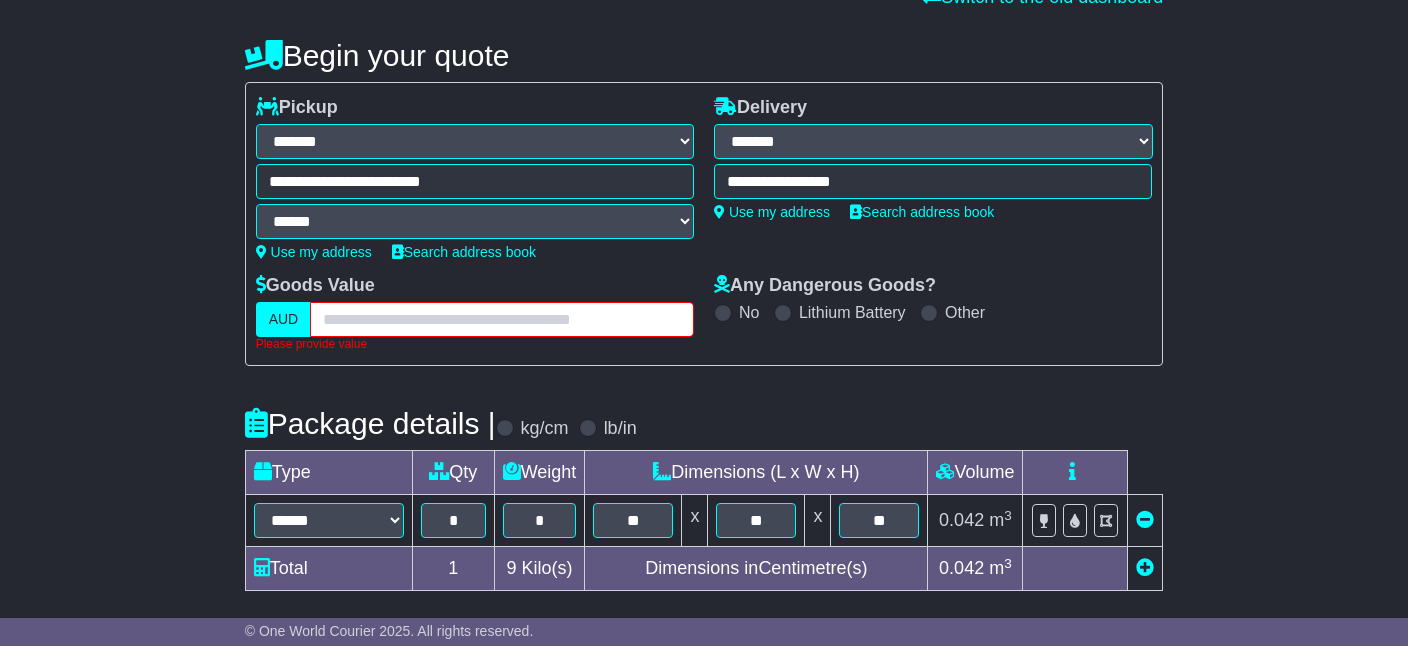 click at bounding box center [502, 319] 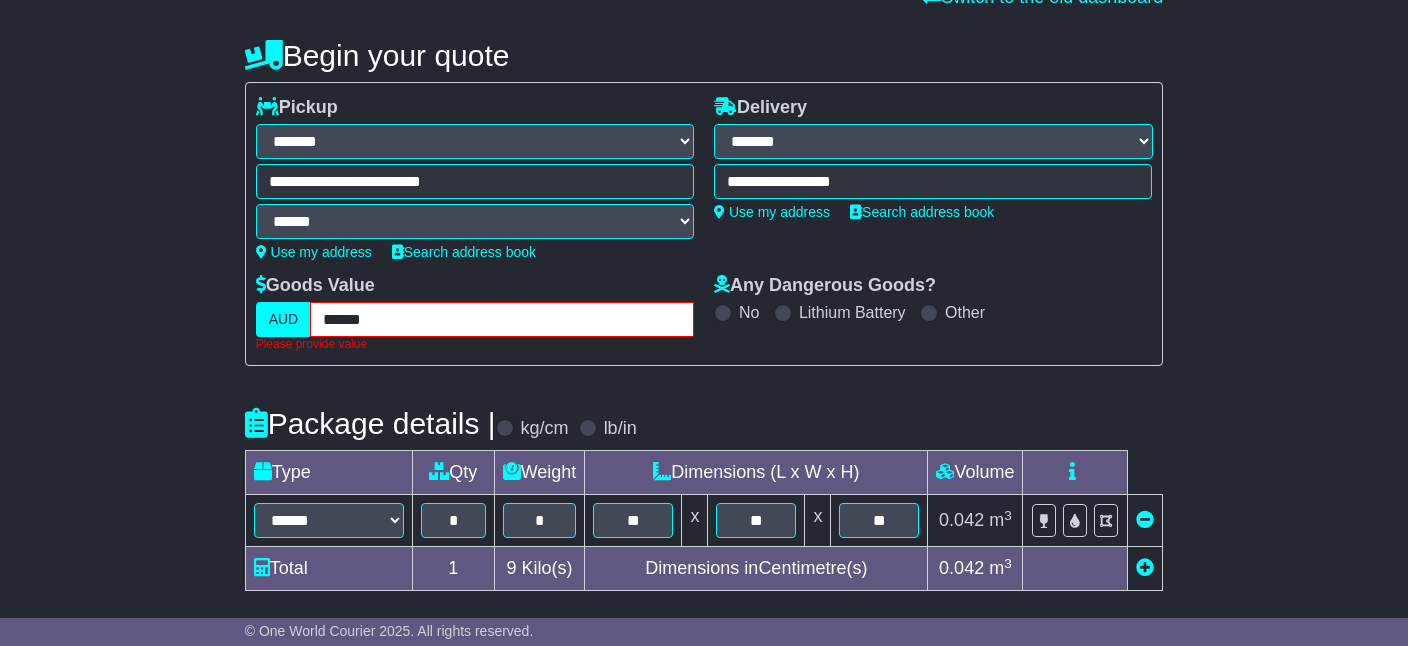 type on "******" 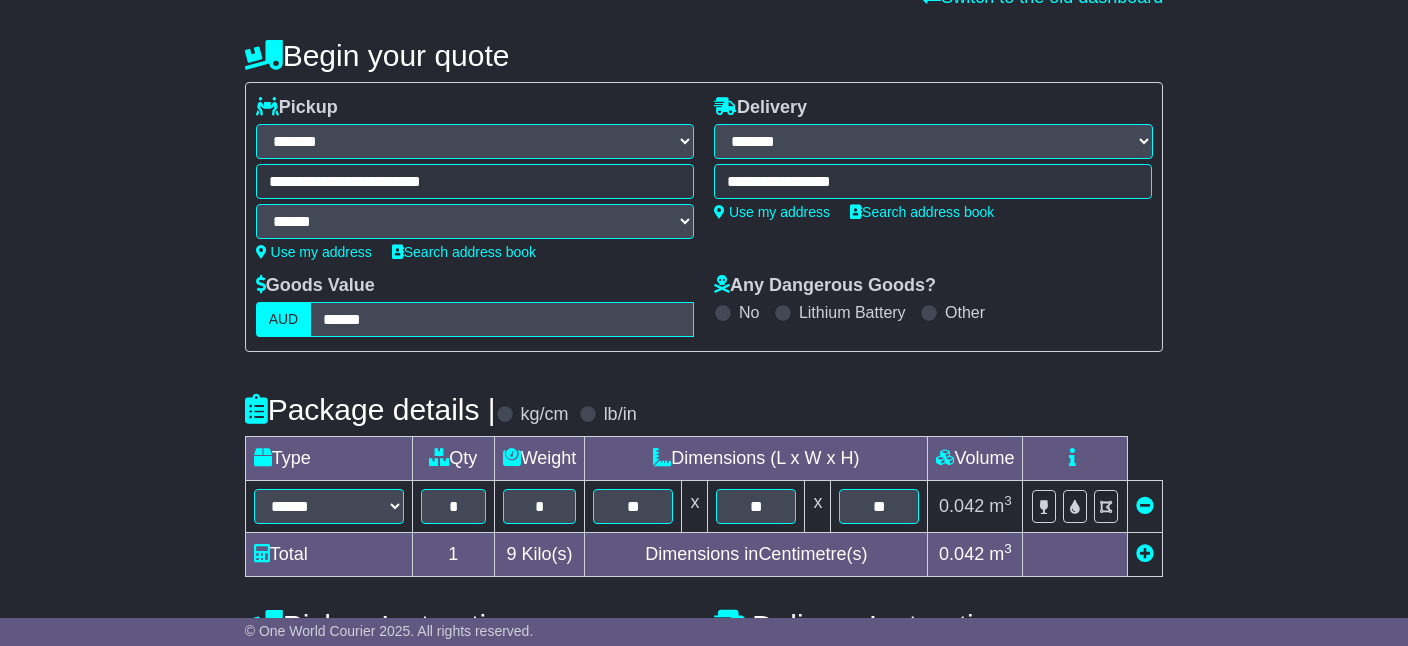 click on "**********" at bounding box center [704, 472] 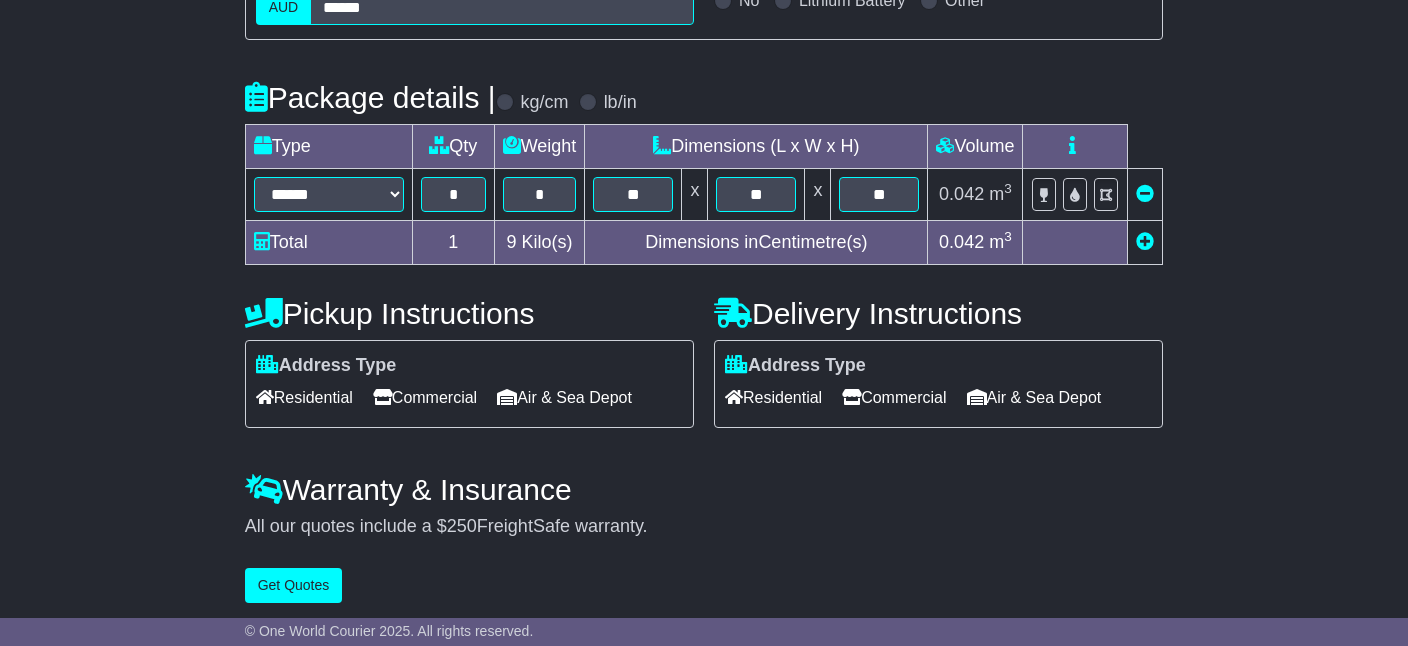 scroll, scrollTop: 489, scrollLeft: 0, axis: vertical 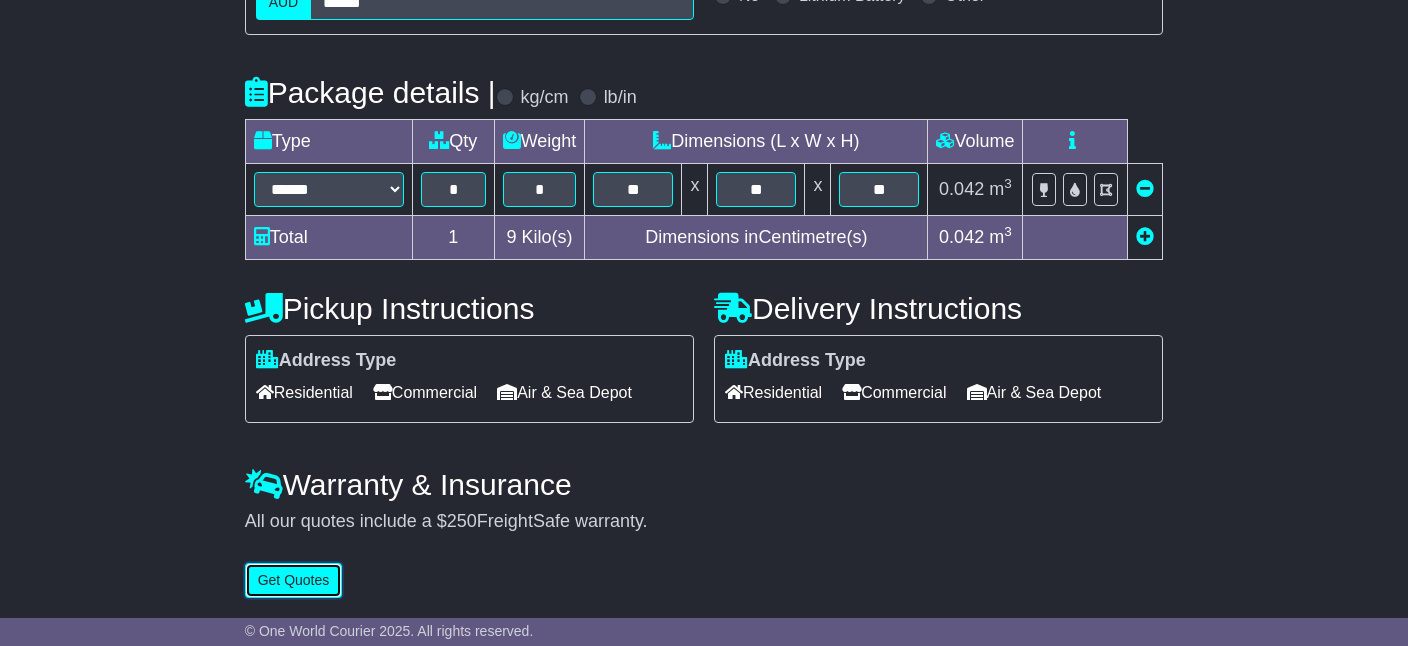 click on "Get Quotes" at bounding box center (294, 580) 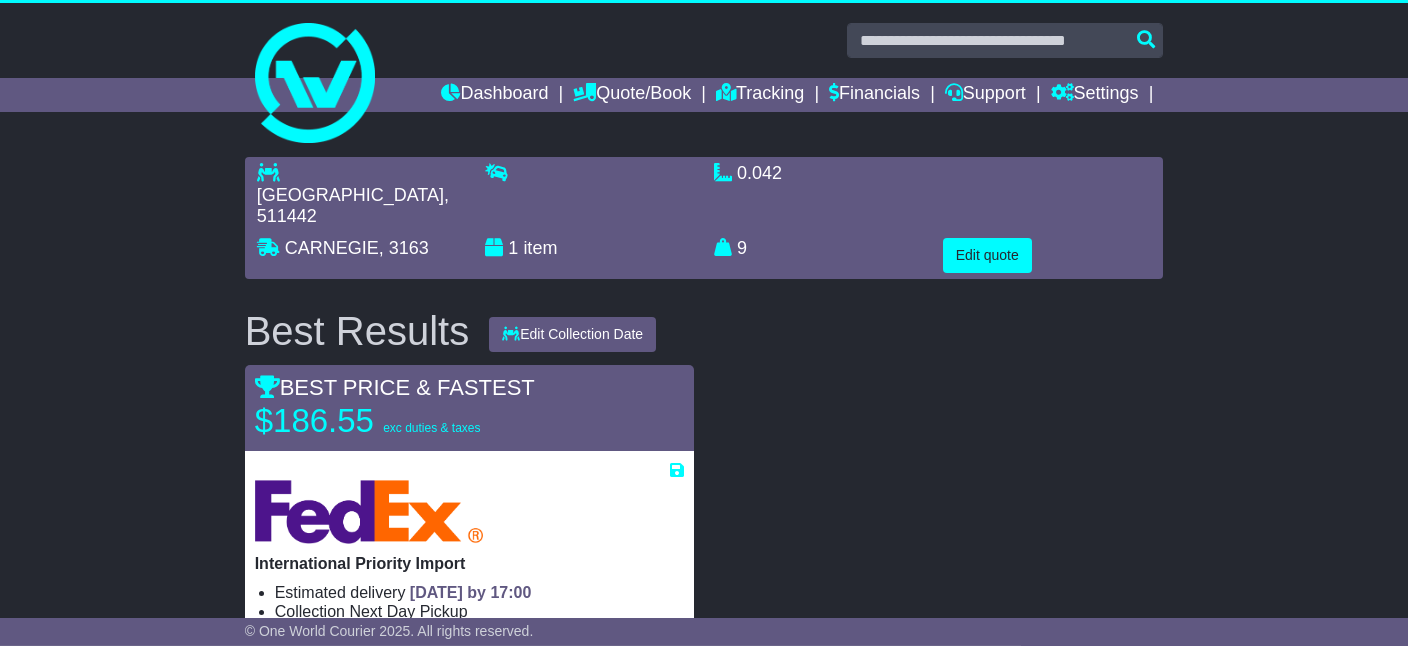 scroll, scrollTop: 0, scrollLeft: 0, axis: both 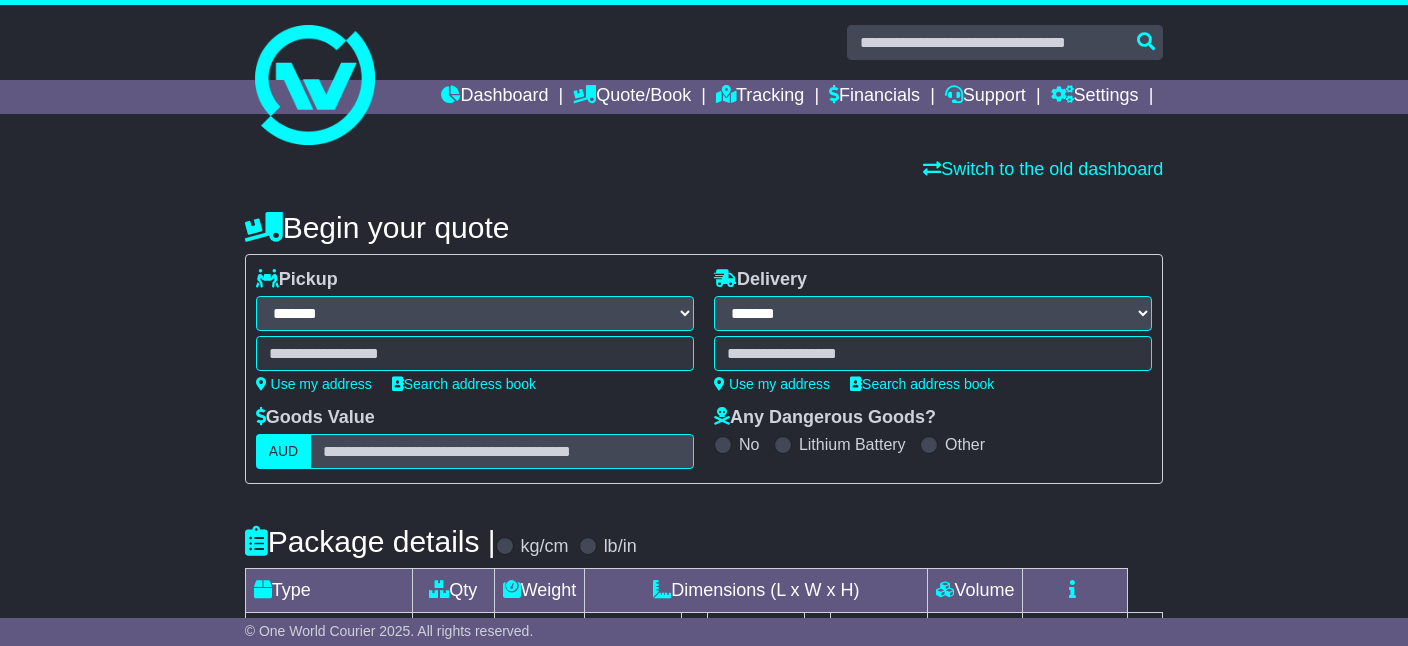 select on "**" 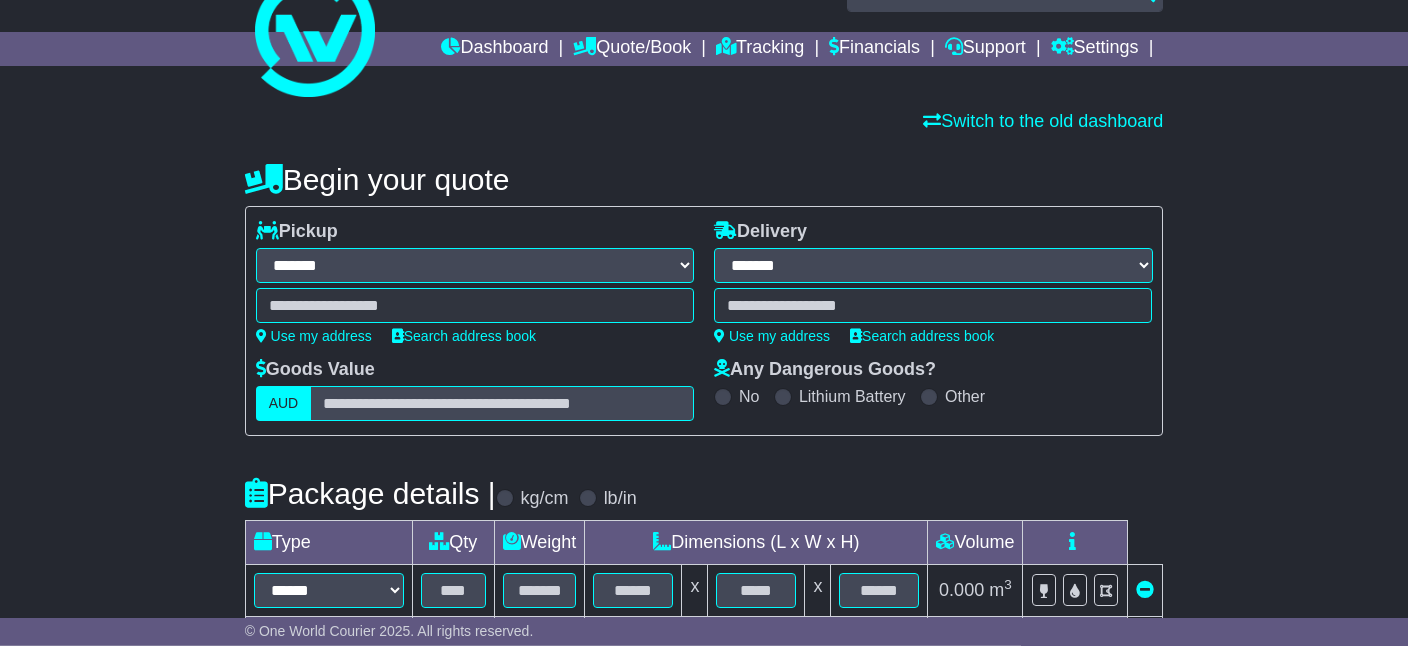 scroll, scrollTop: 211, scrollLeft: 0, axis: vertical 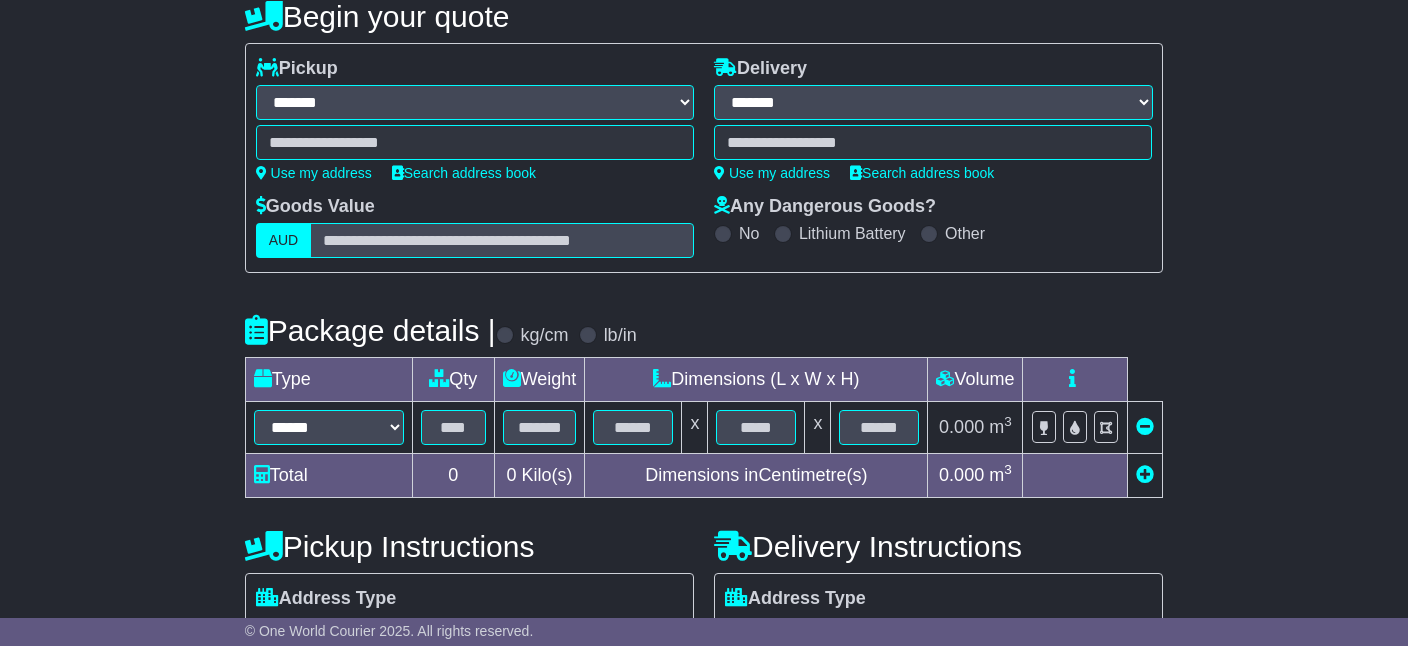 click on "**********" at bounding box center (704, 413) 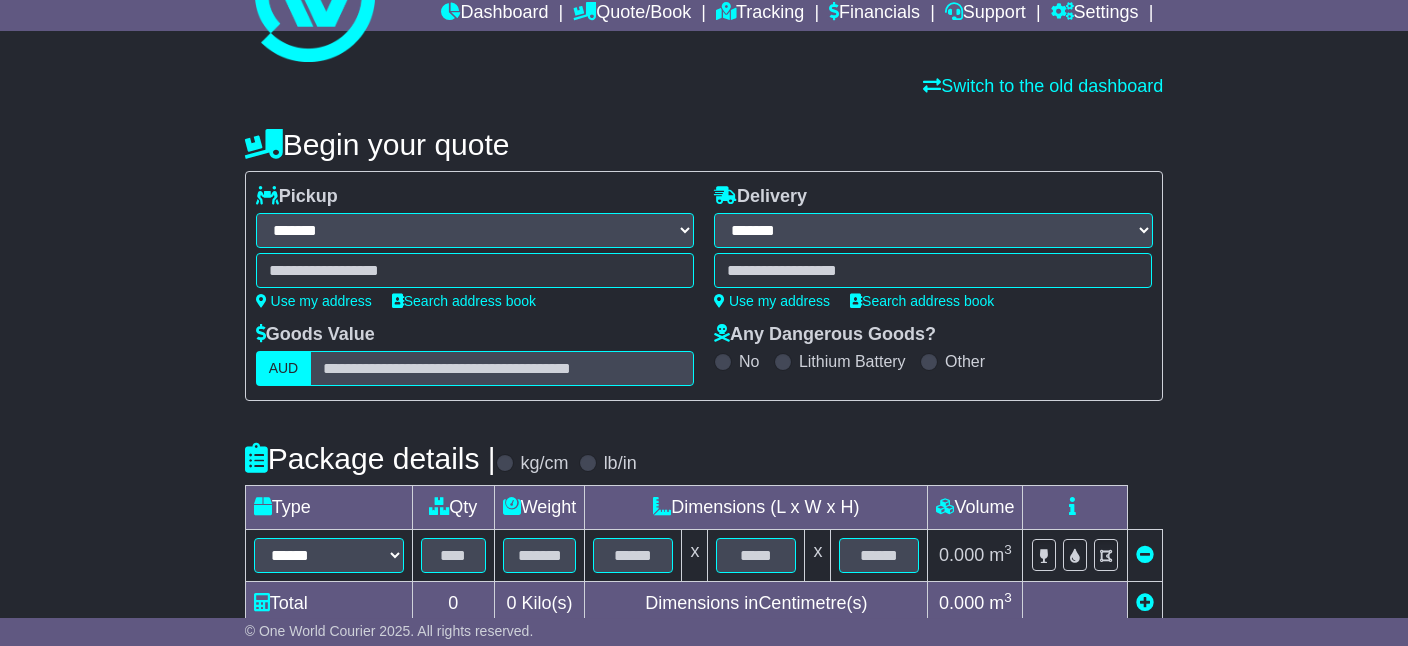 scroll, scrollTop: 24, scrollLeft: 0, axis: vertical 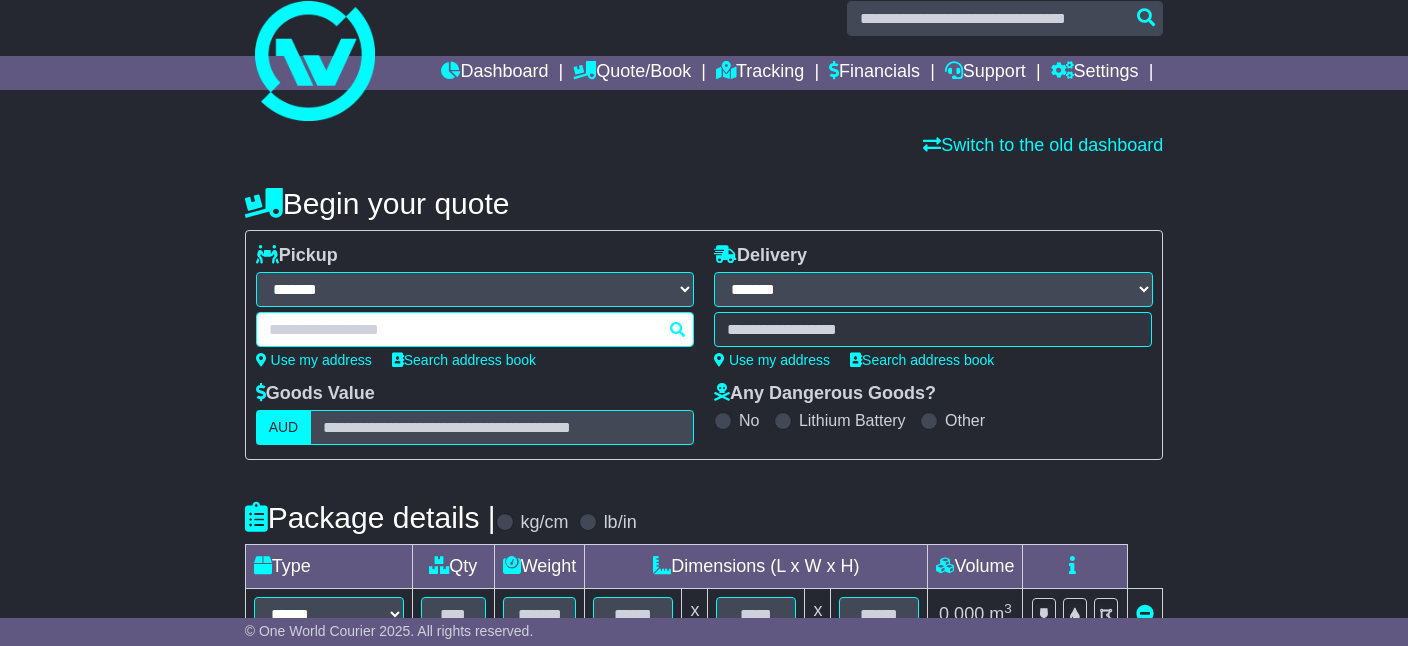 click at bounding box center [475, 329] 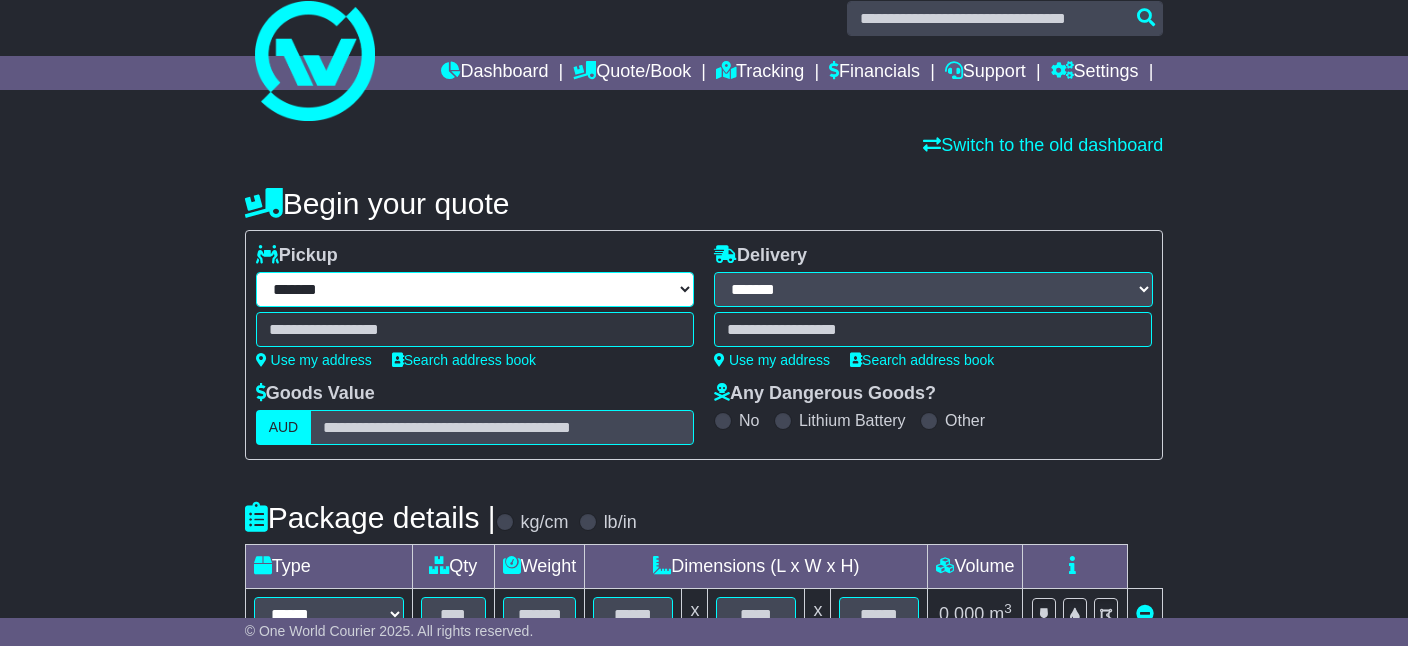 click on "**********" at bounding box center (475, 289) 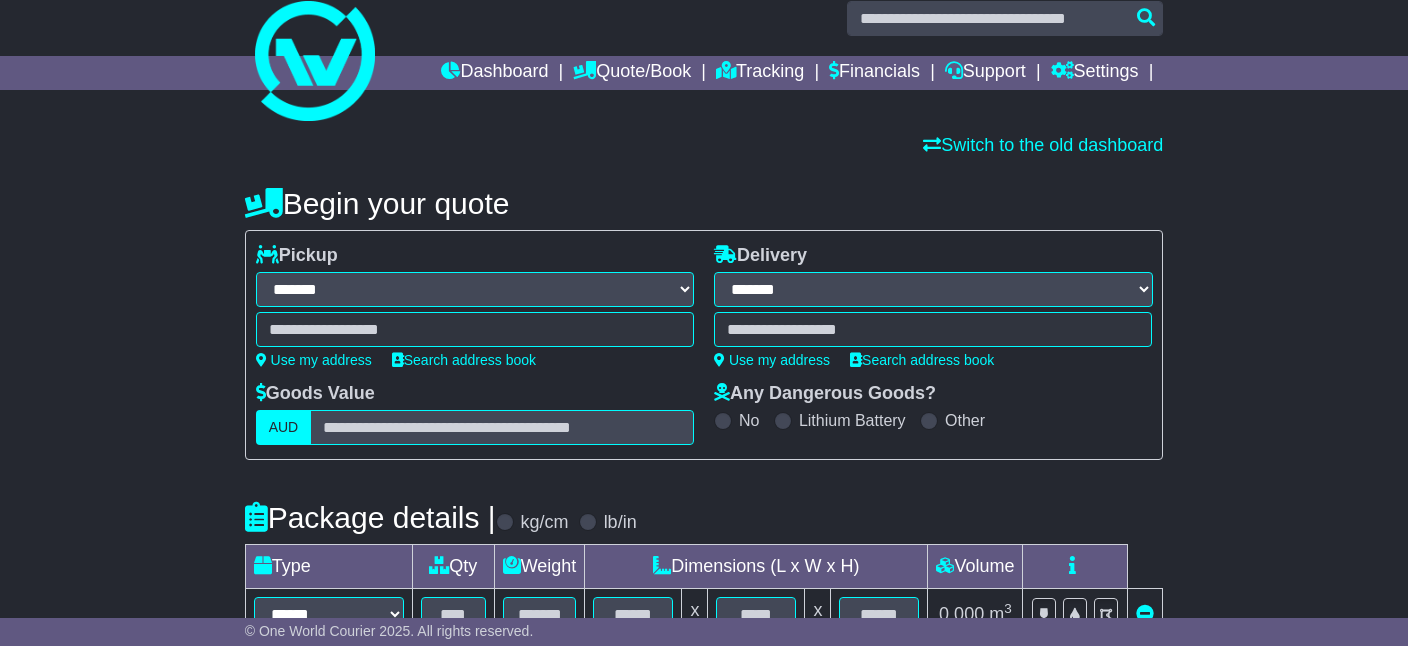 select on "**" 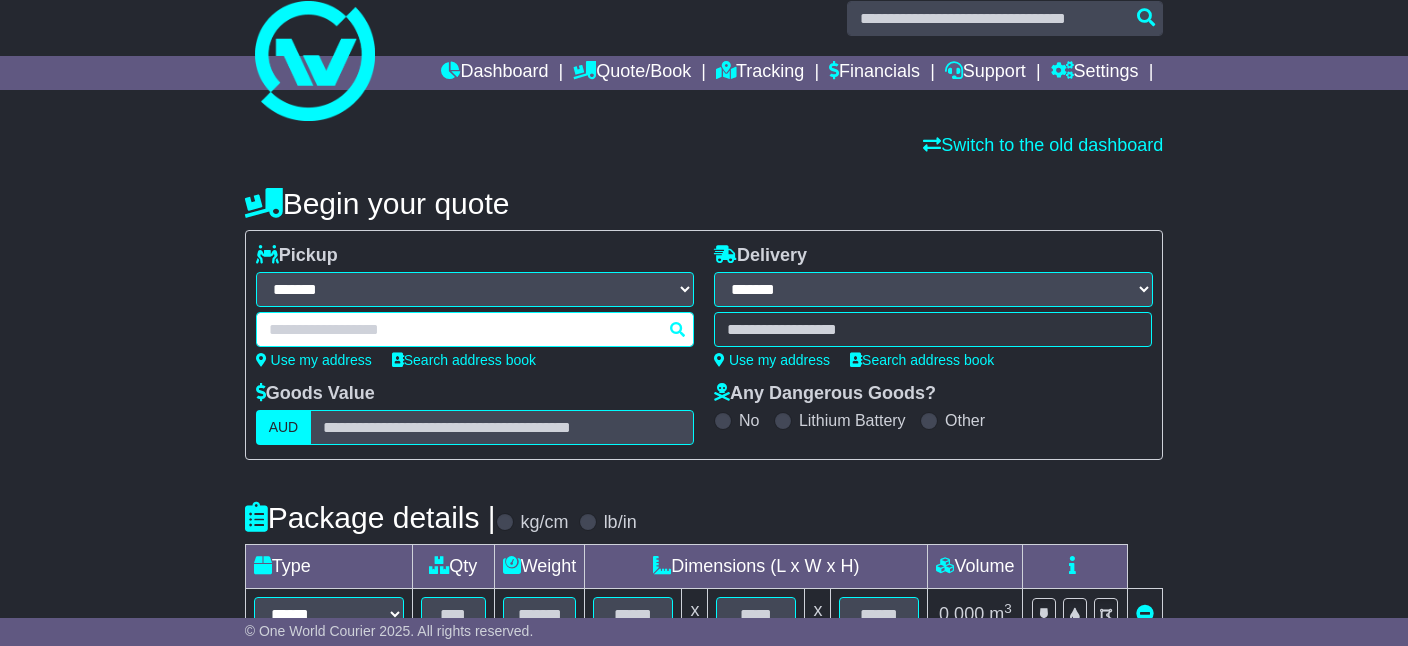 click at bounding box center [475, 329] 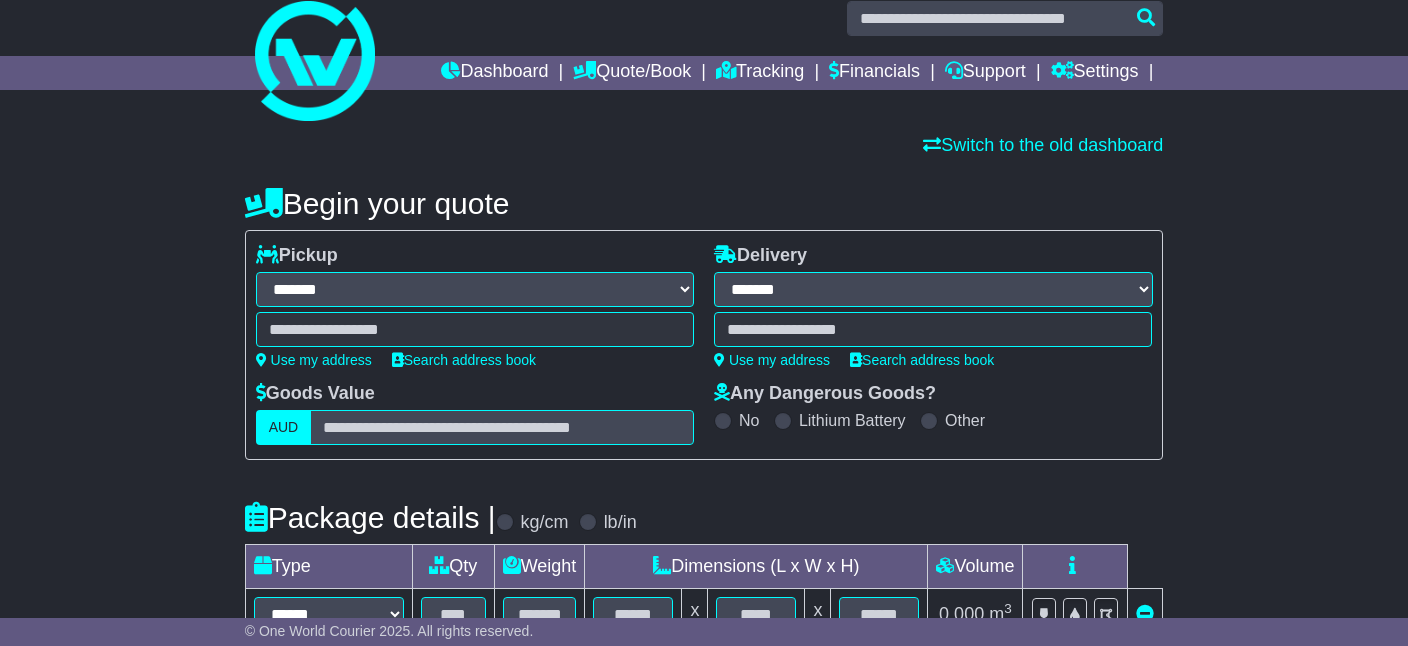 click at bounding box center (475, 329) 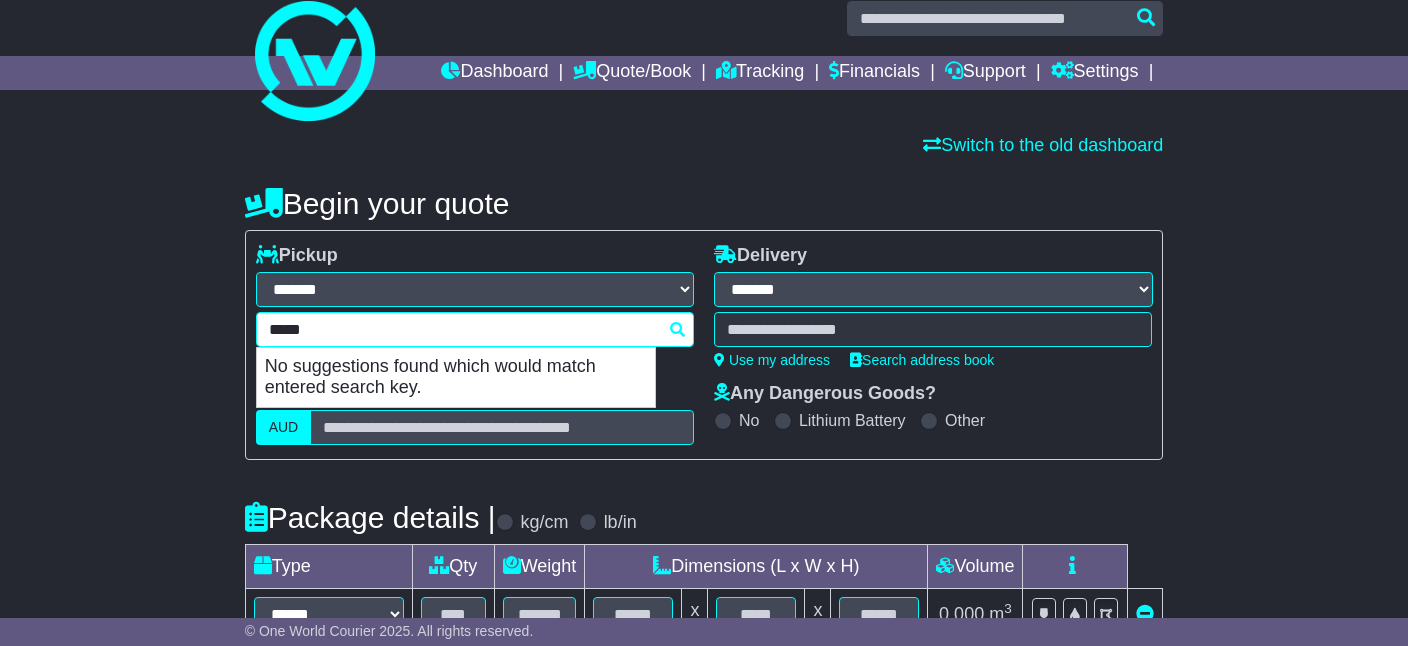 type on "******" 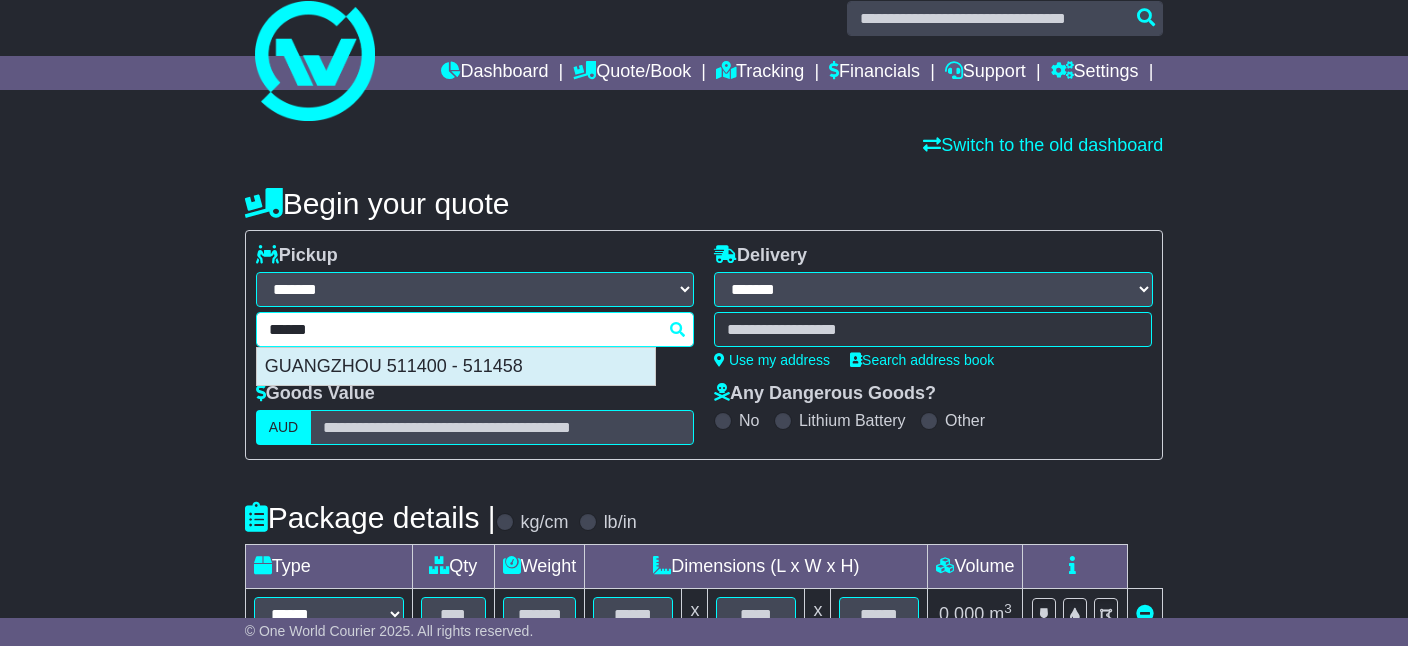 click on "GUANGZHOU 511400 - 511458" at bounding box center [456, 367] 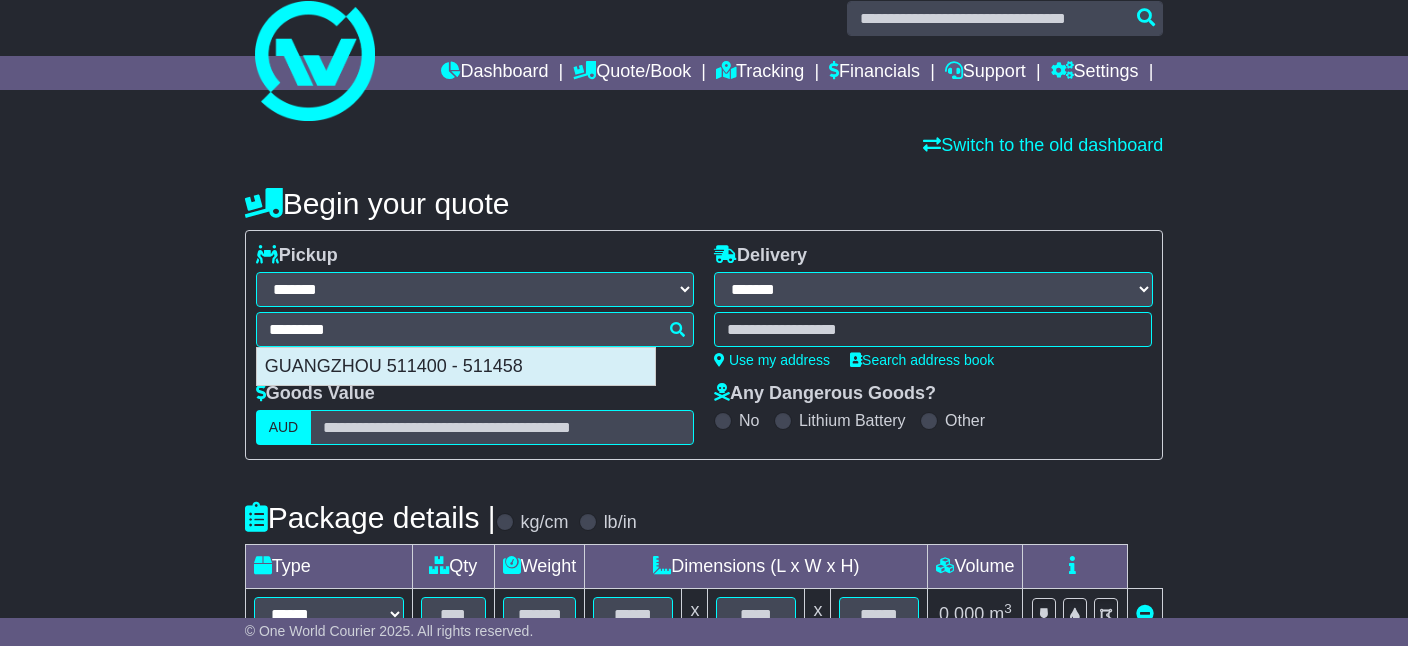 type on "**********" 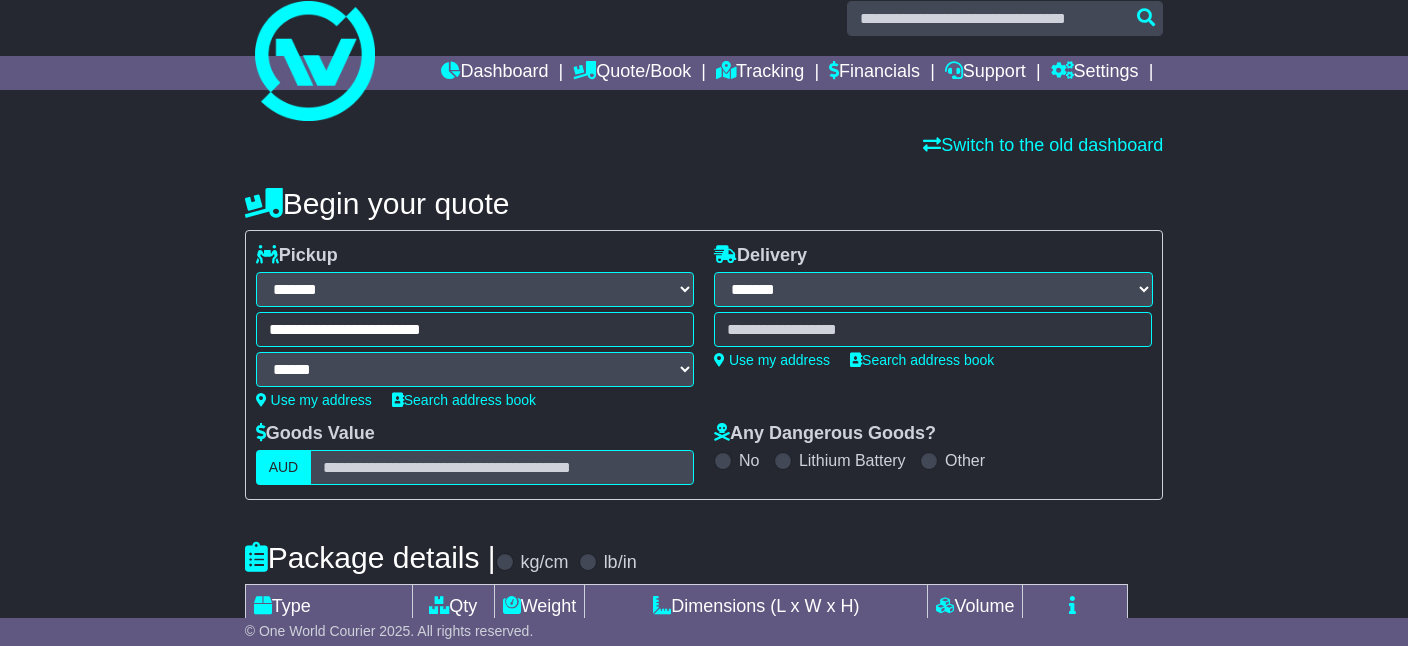 click at bounding box center (933, 329) 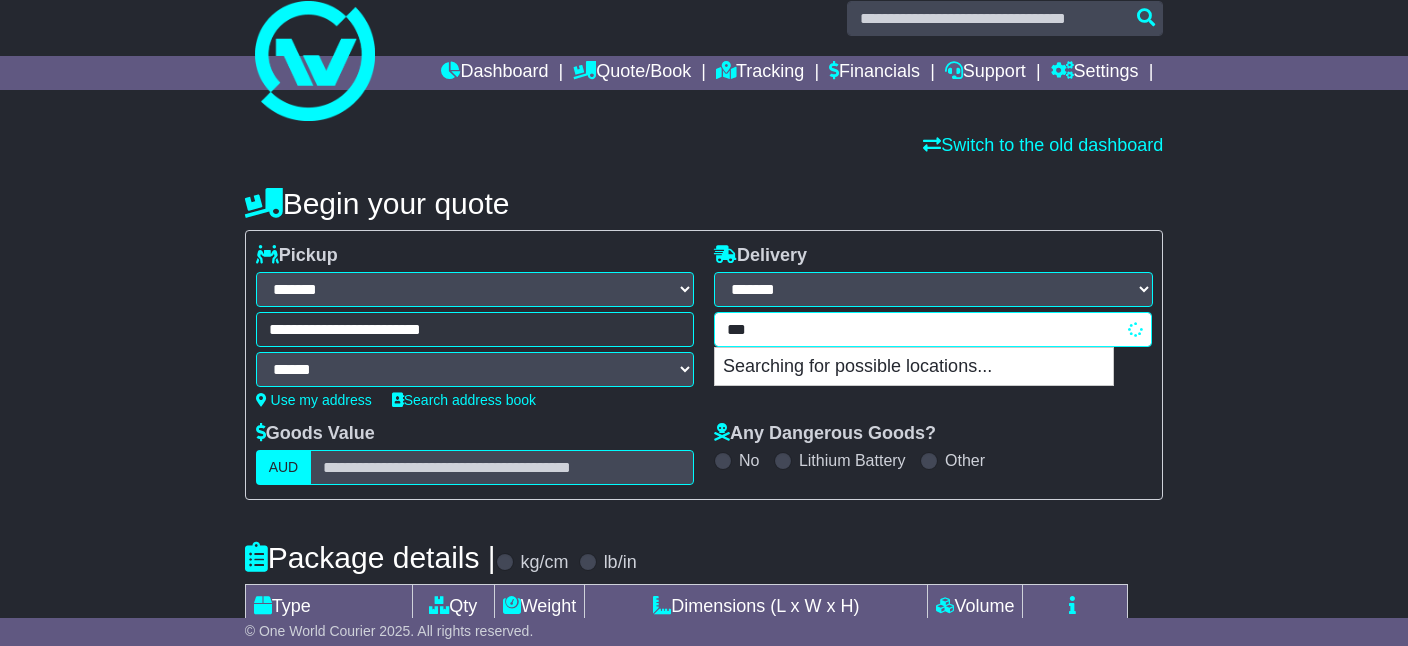 type on "****" 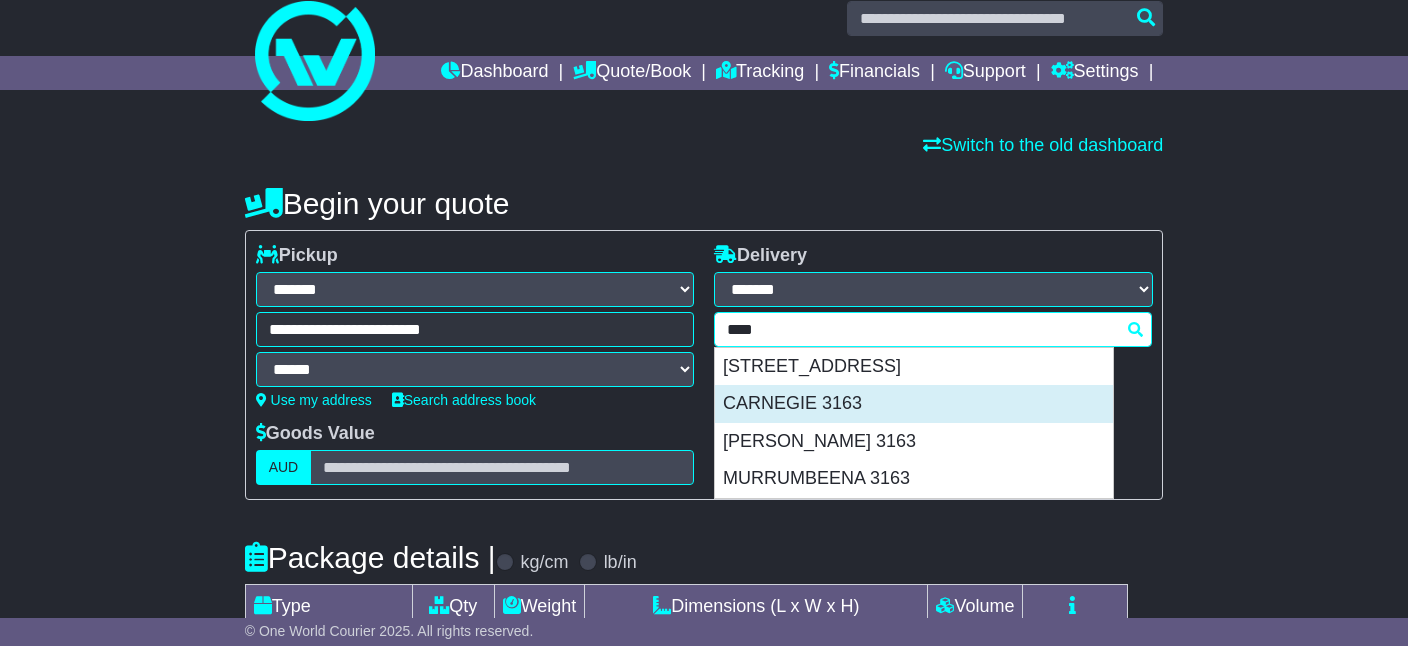 click on "CARNEGIE 3163" at bounding box center [914, 404] 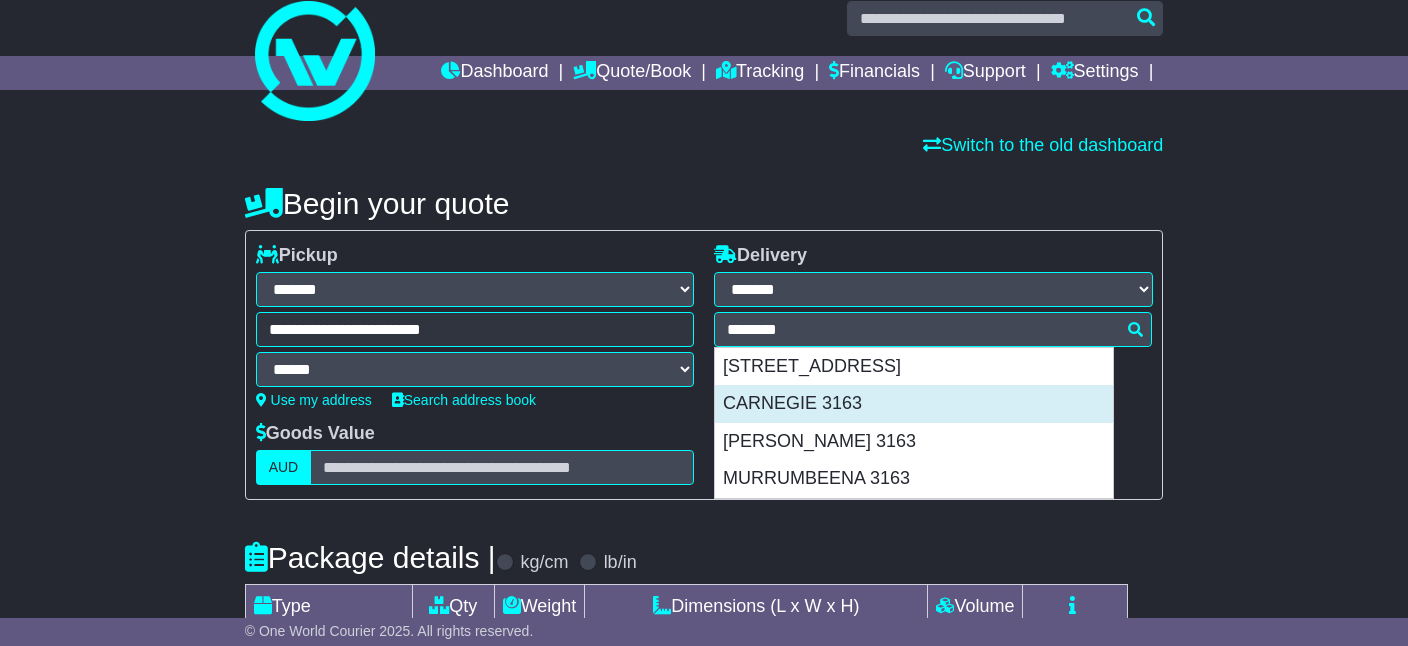 type on "**********" 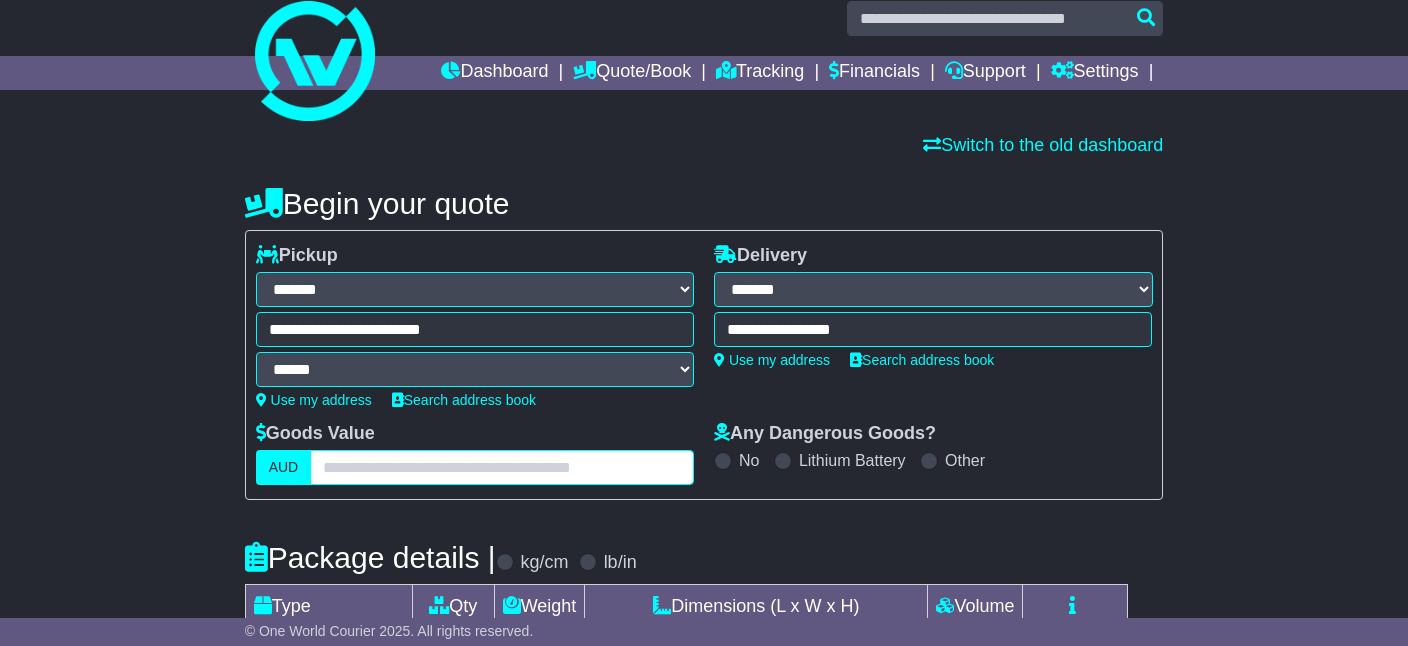 click at bounding box center (502, 467) 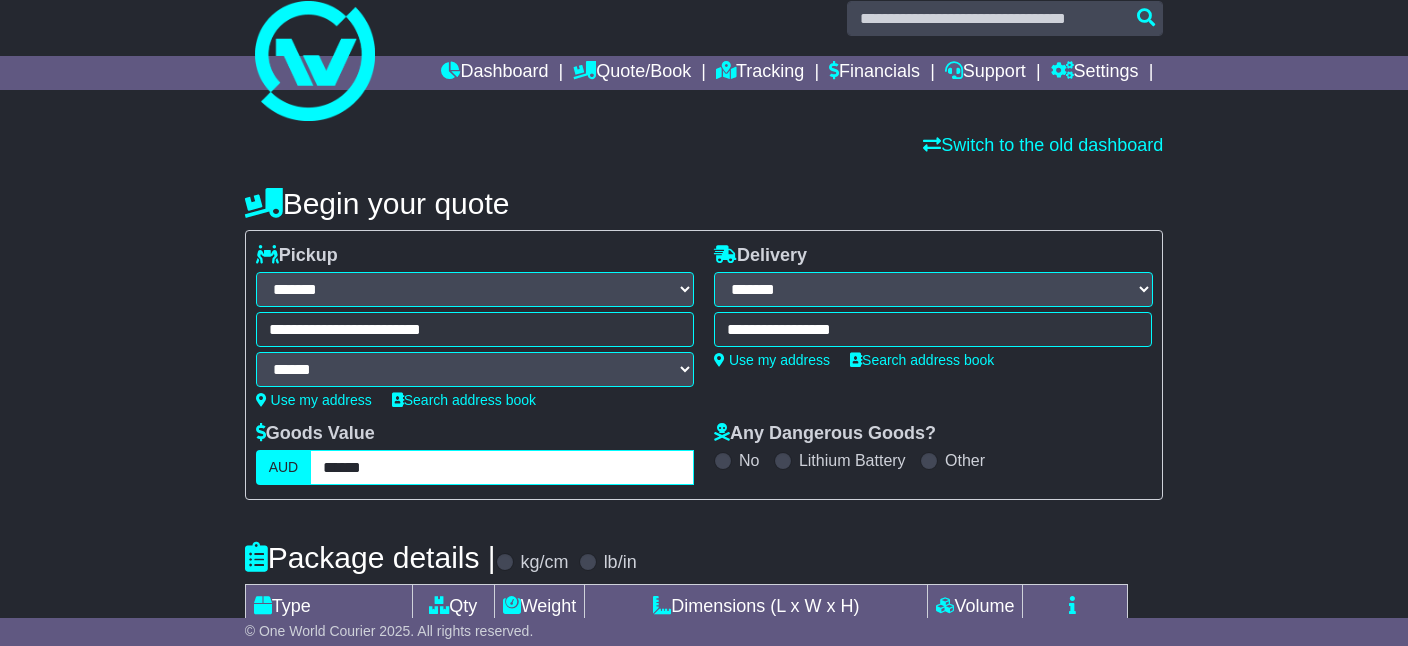 type on "******" 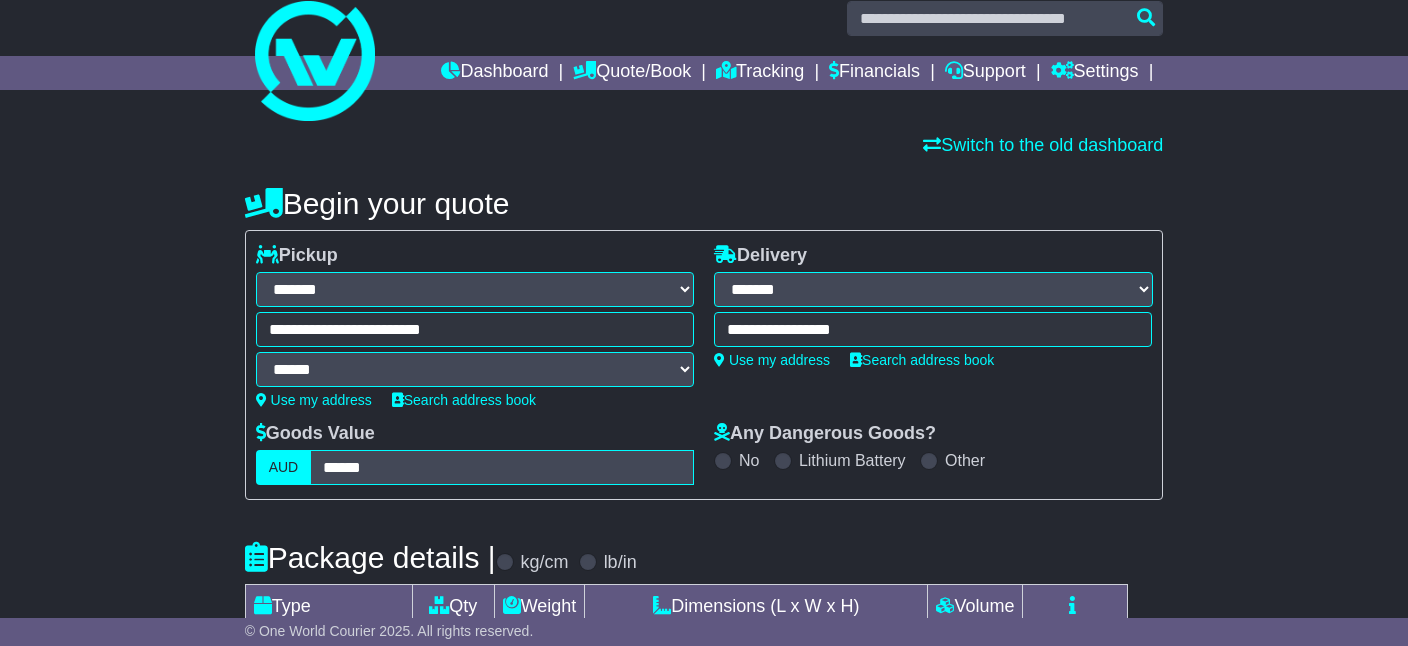 click on "**********" at bounding box center [704, 620] 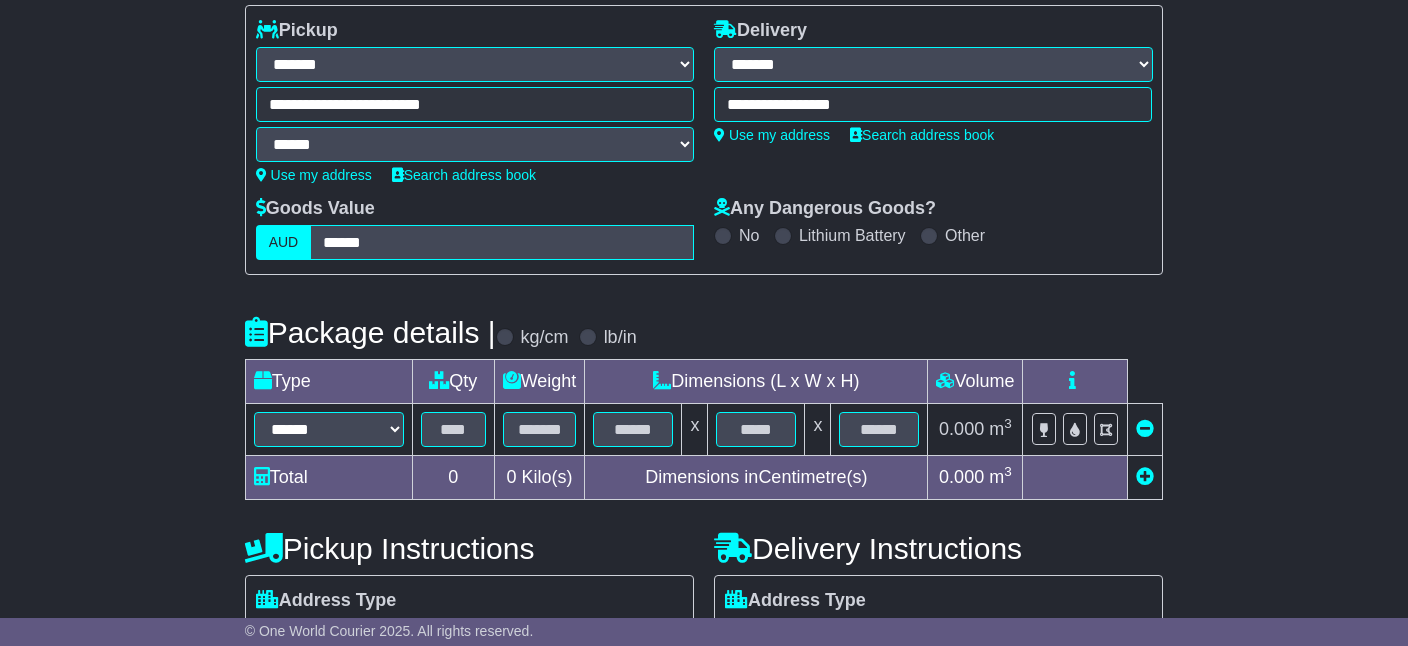 scroll, scrollTop: 341, scrollLeft: 0, axis: vertical 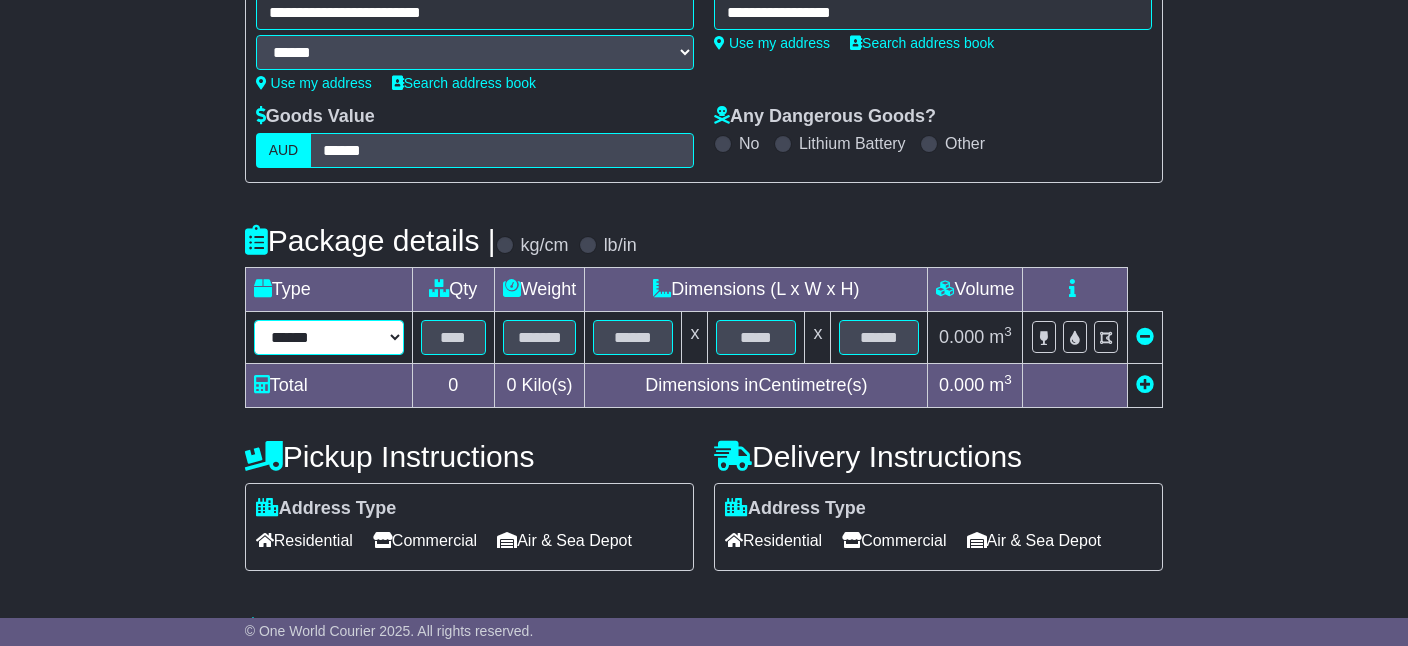 click on "****** ****** *** ******** ***** **** **** ****** *** *******" at bounding box center [329, 337] 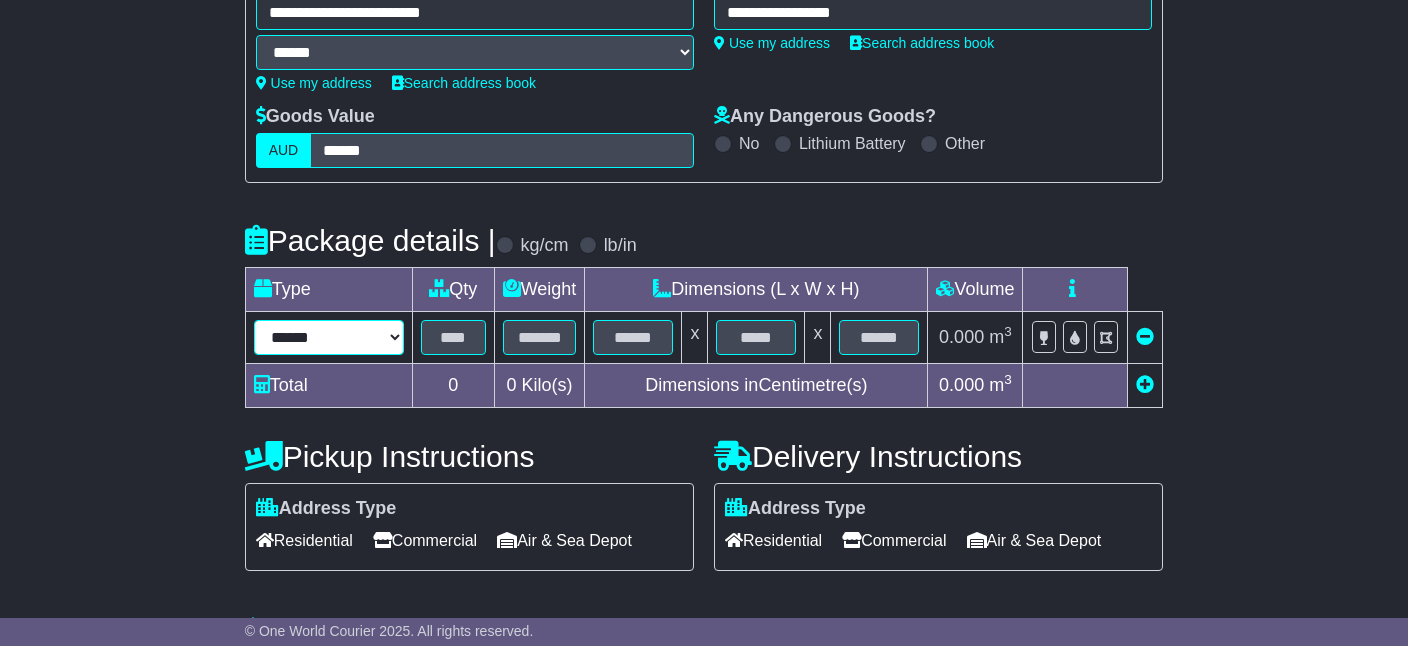 select on "*****" 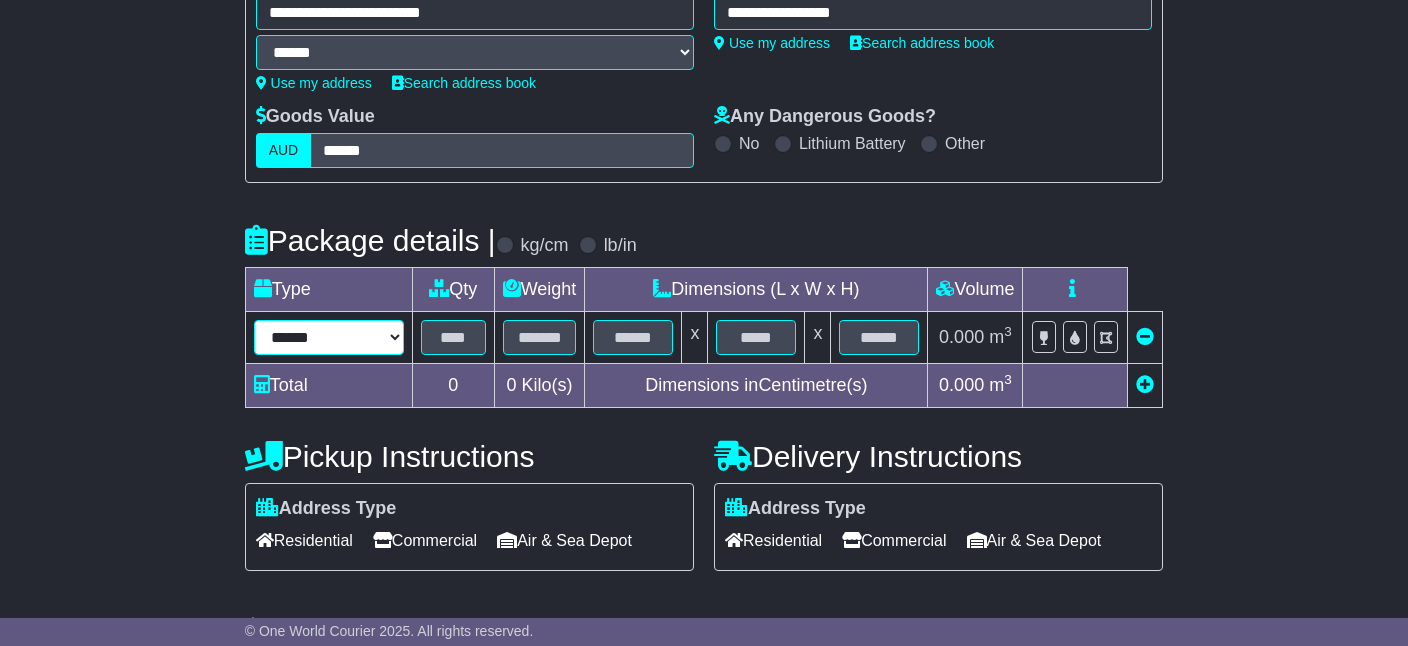 click on "******" at bounding box center [0, 0] 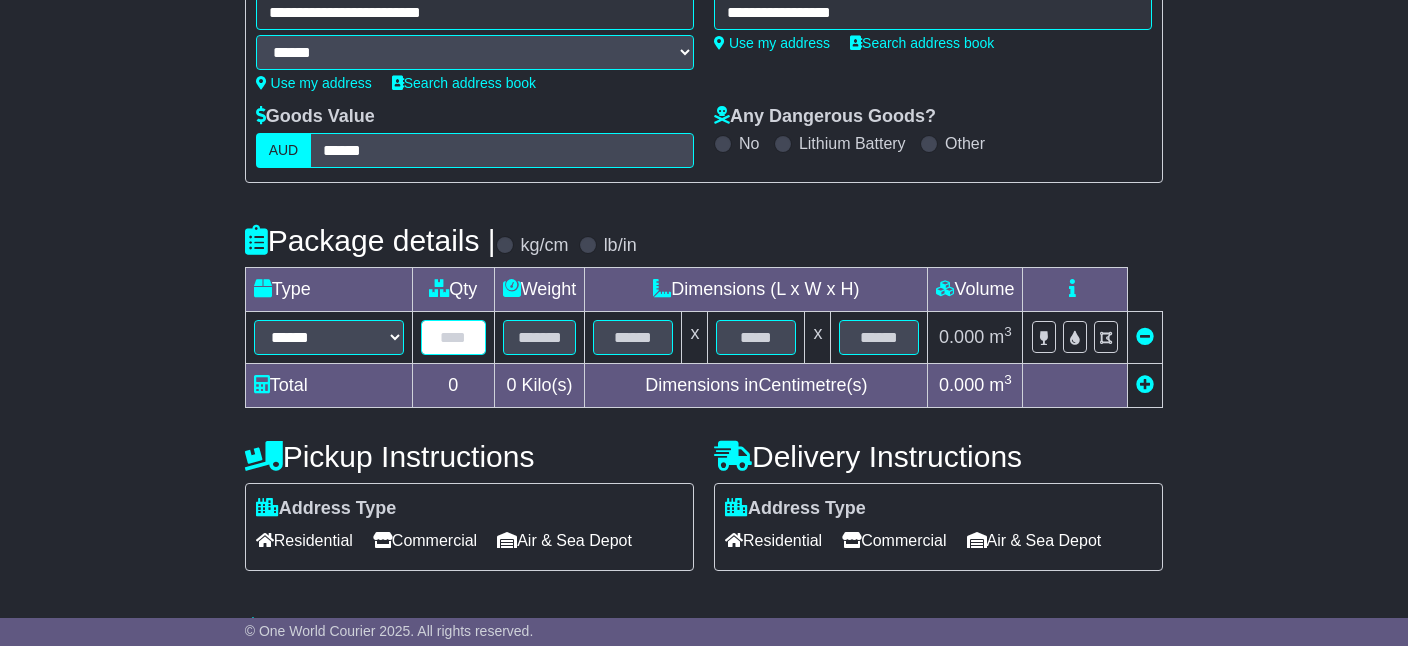 click at bounding box center (453, 337) 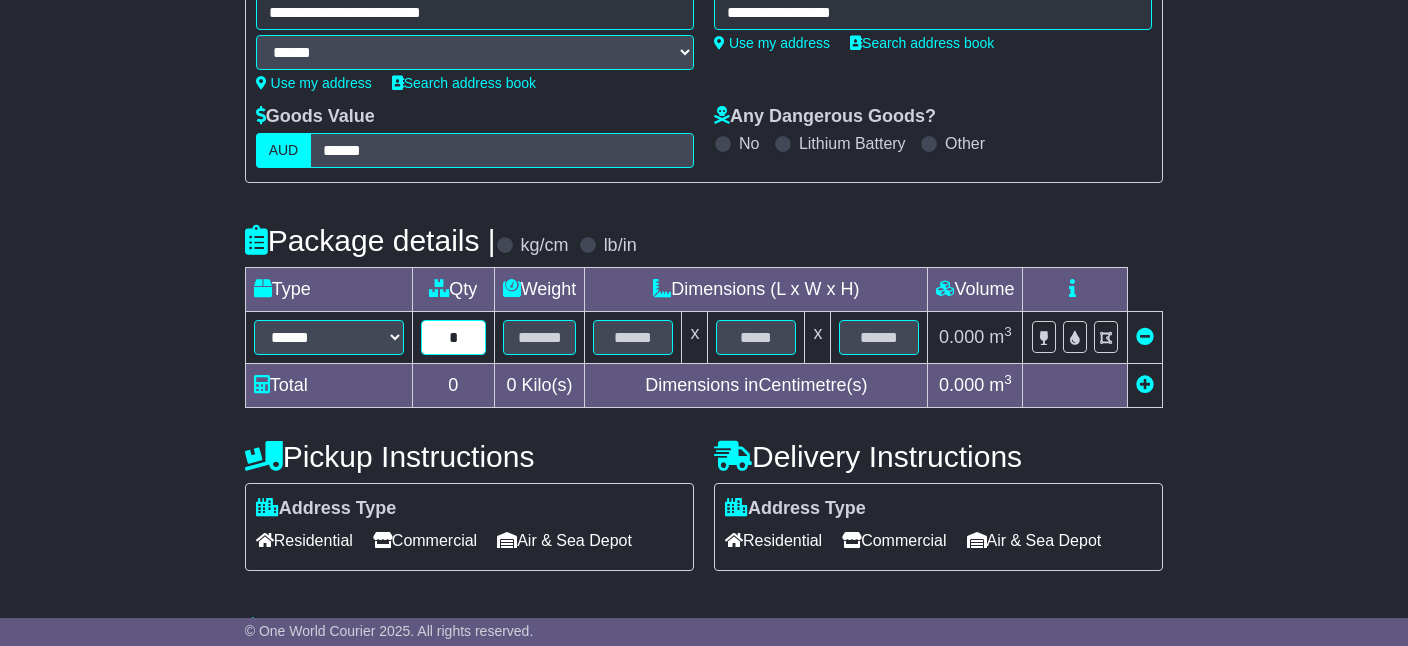 type on "*" 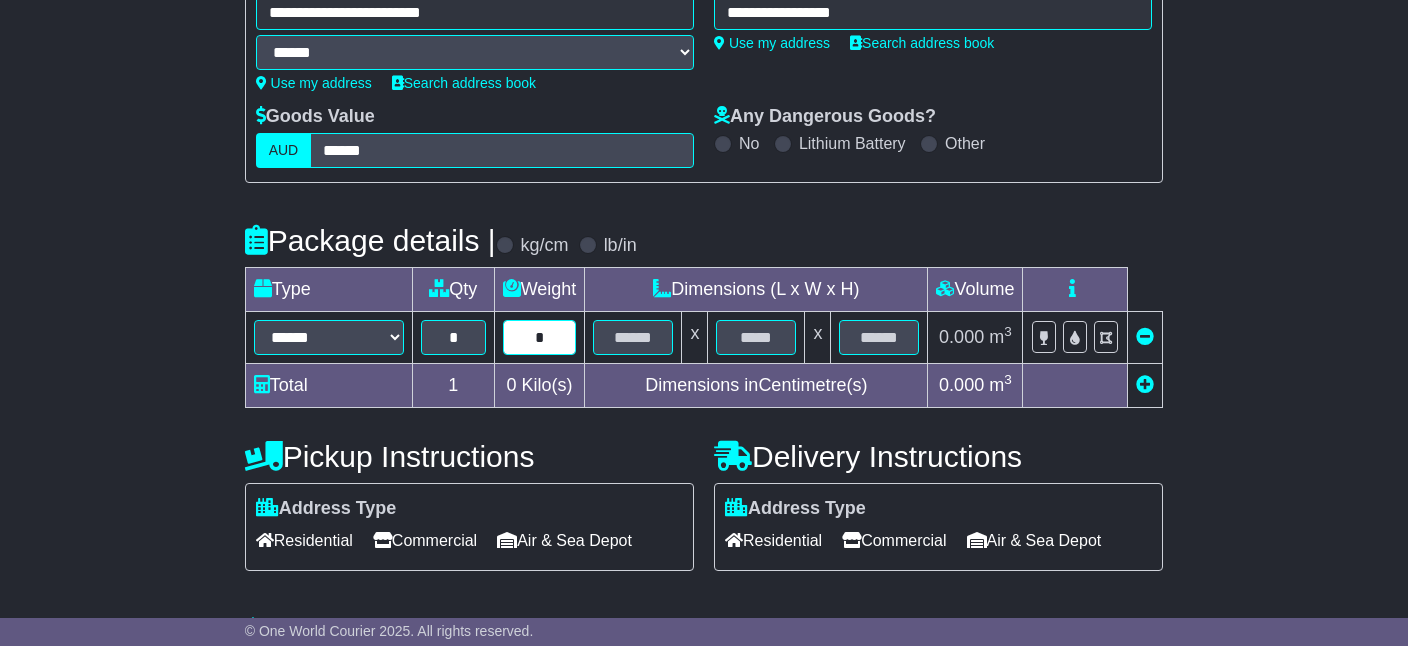 type on "*" 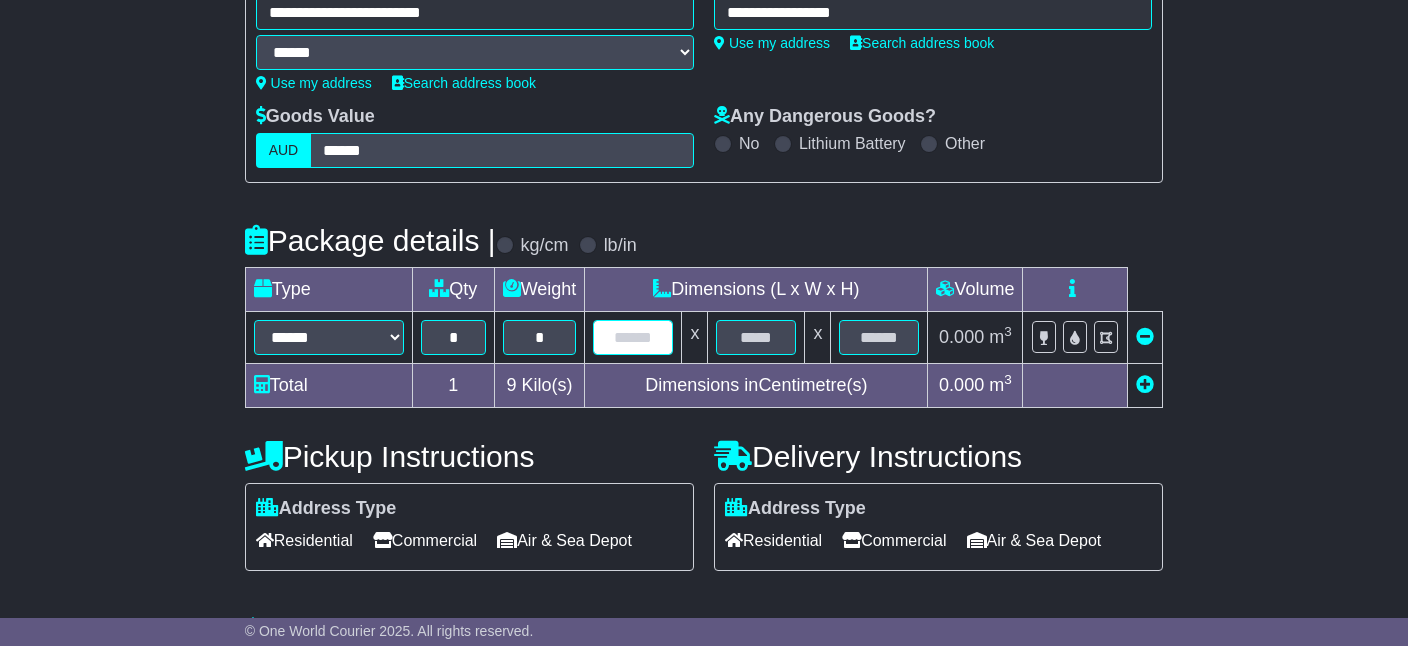 click at bounding box center [633, 337] 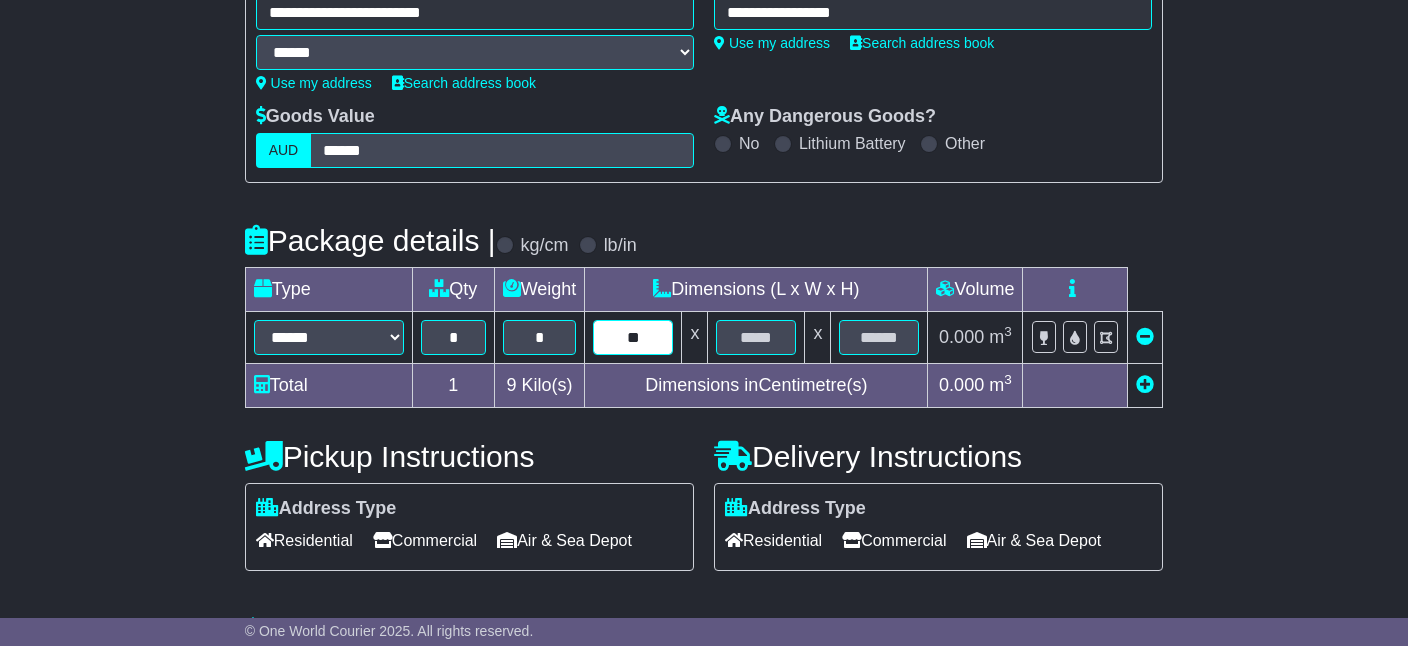 type on "**" 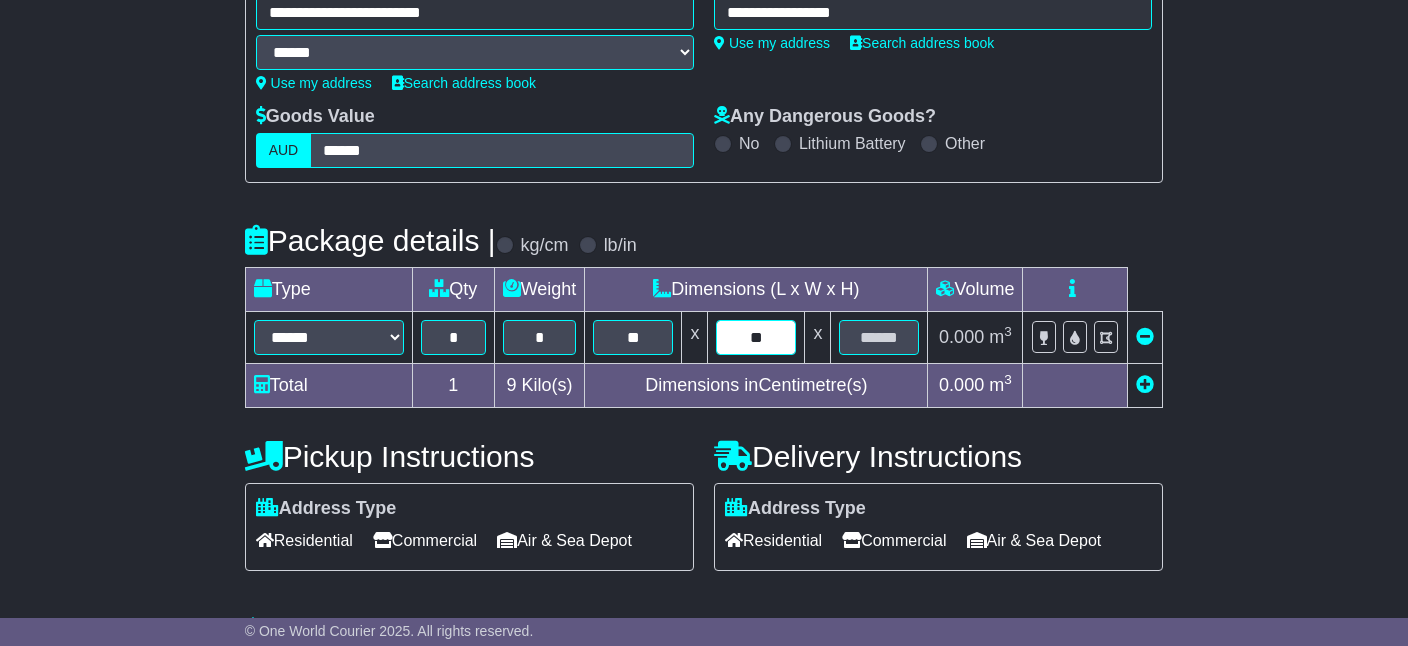 type on "**" 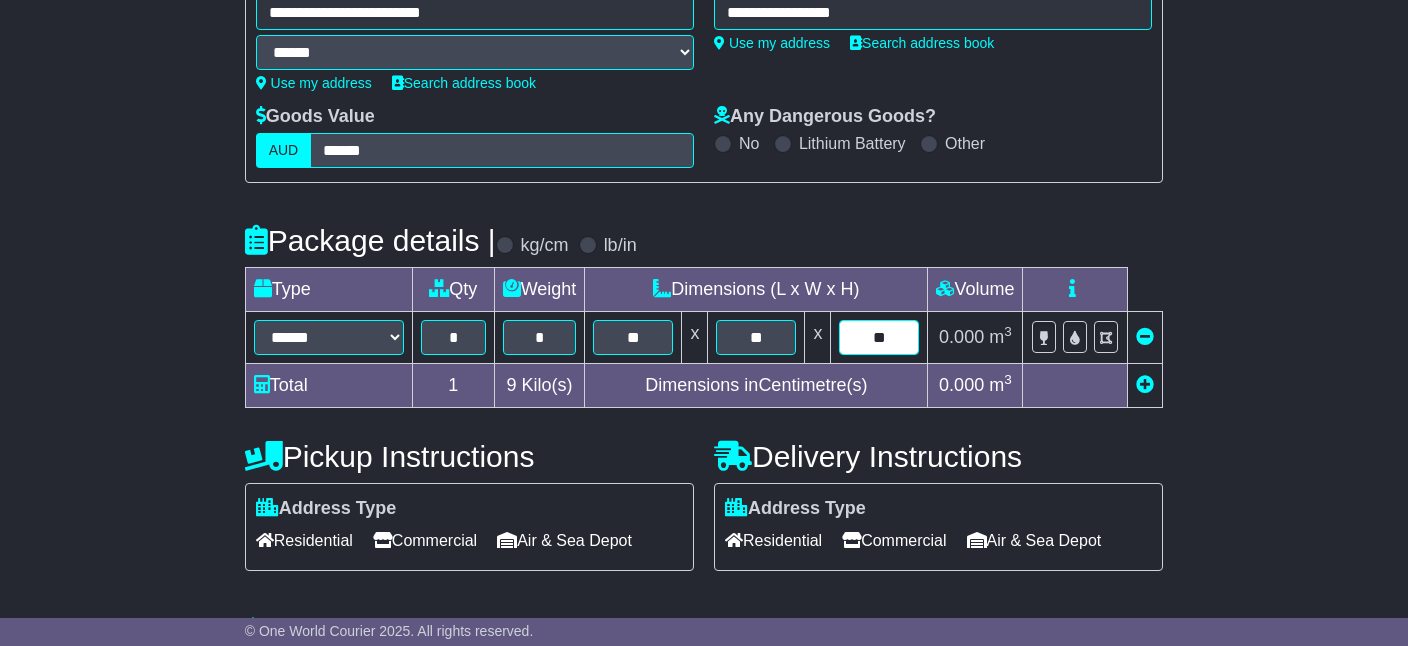 type on "**" 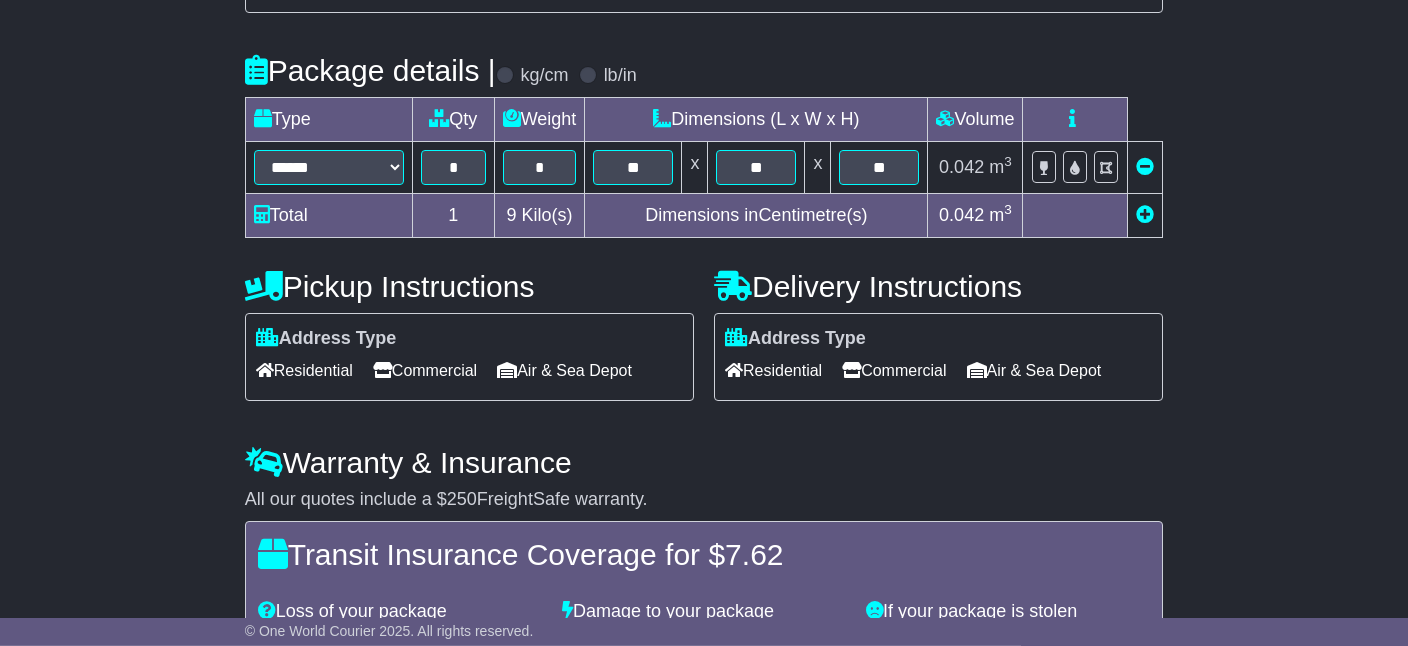 scroll, scrollTop: 495, scrollLeft: 0, axis: vertical 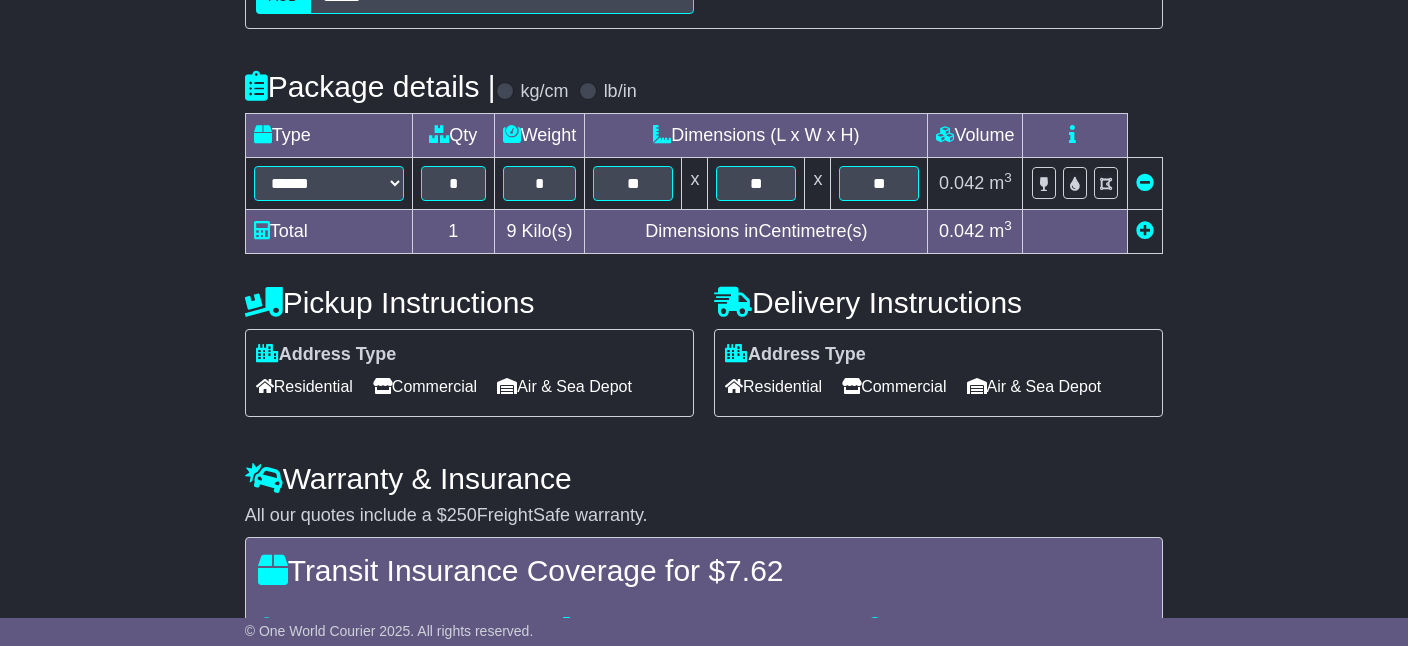 click on "Commercial" at bounding box center (425, 386) 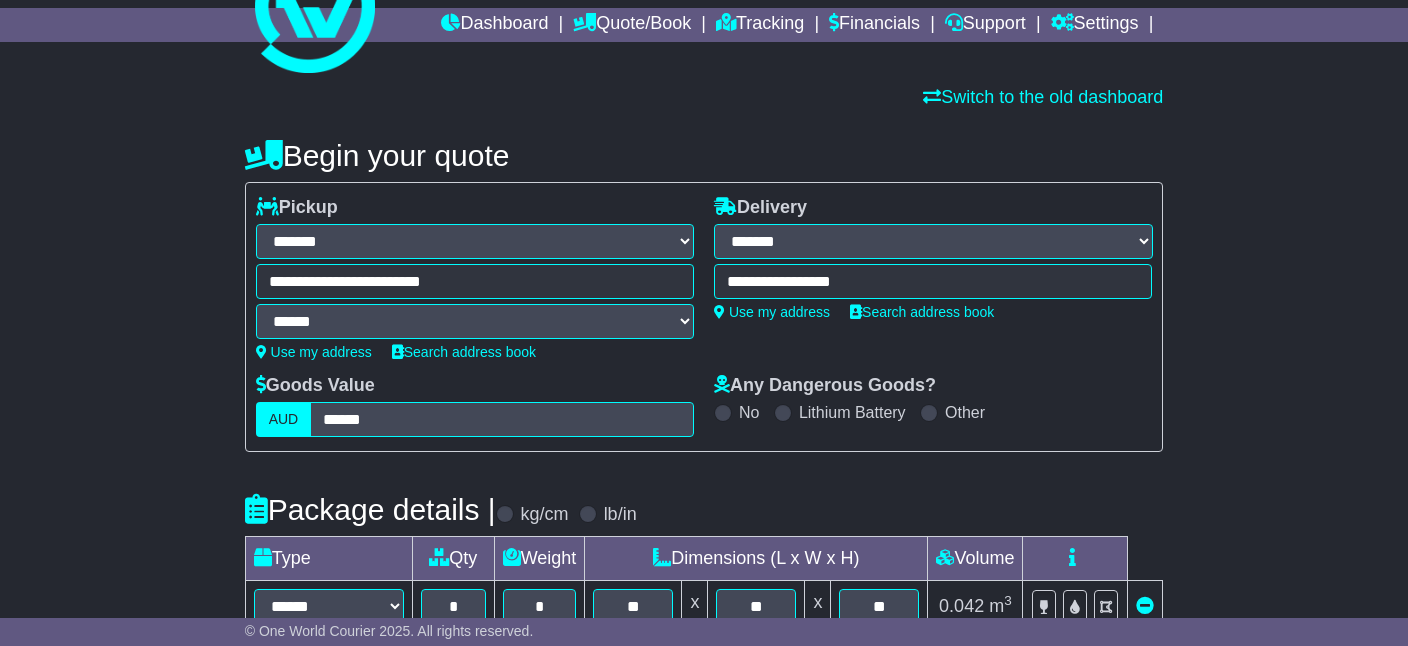 scroll, scrollTop: 706, scrollLeft: 0, axis: vertical 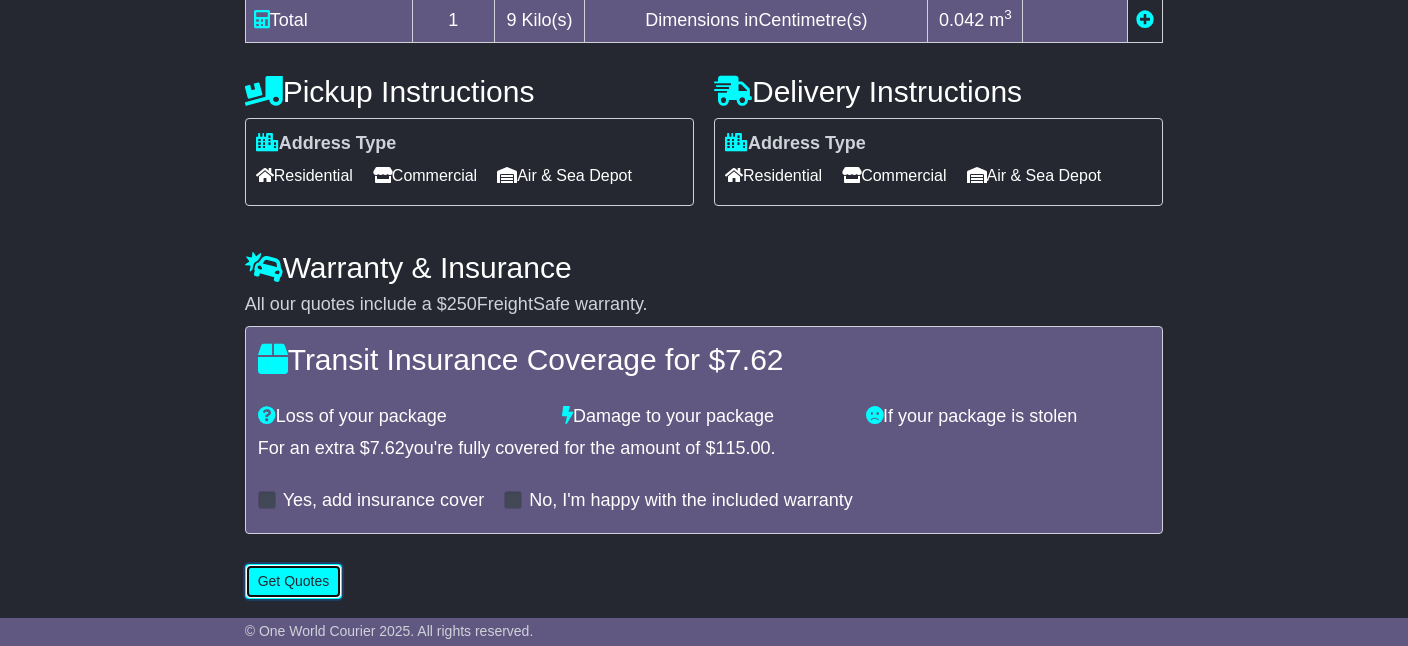 click on "Get Quotes" at bounding box center (294, 581) 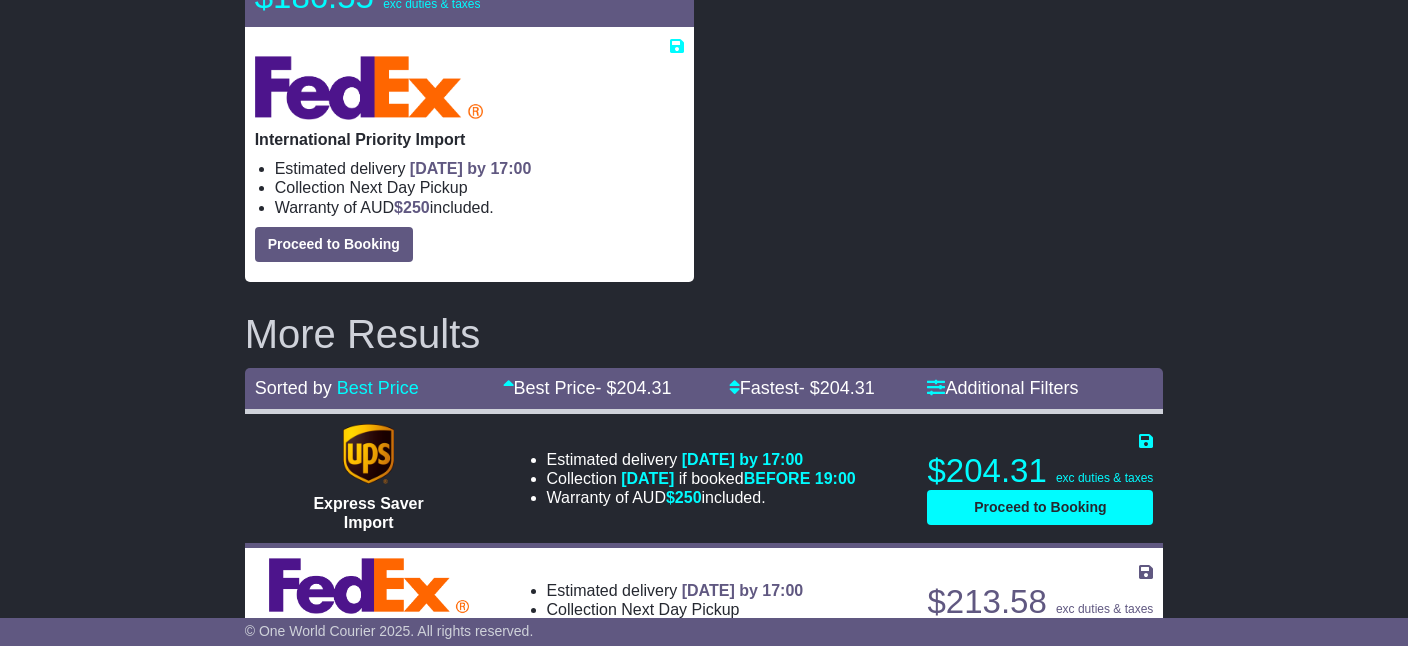 scroll, scrollTop: 397, scrollLeft: 0, axis: vertical 